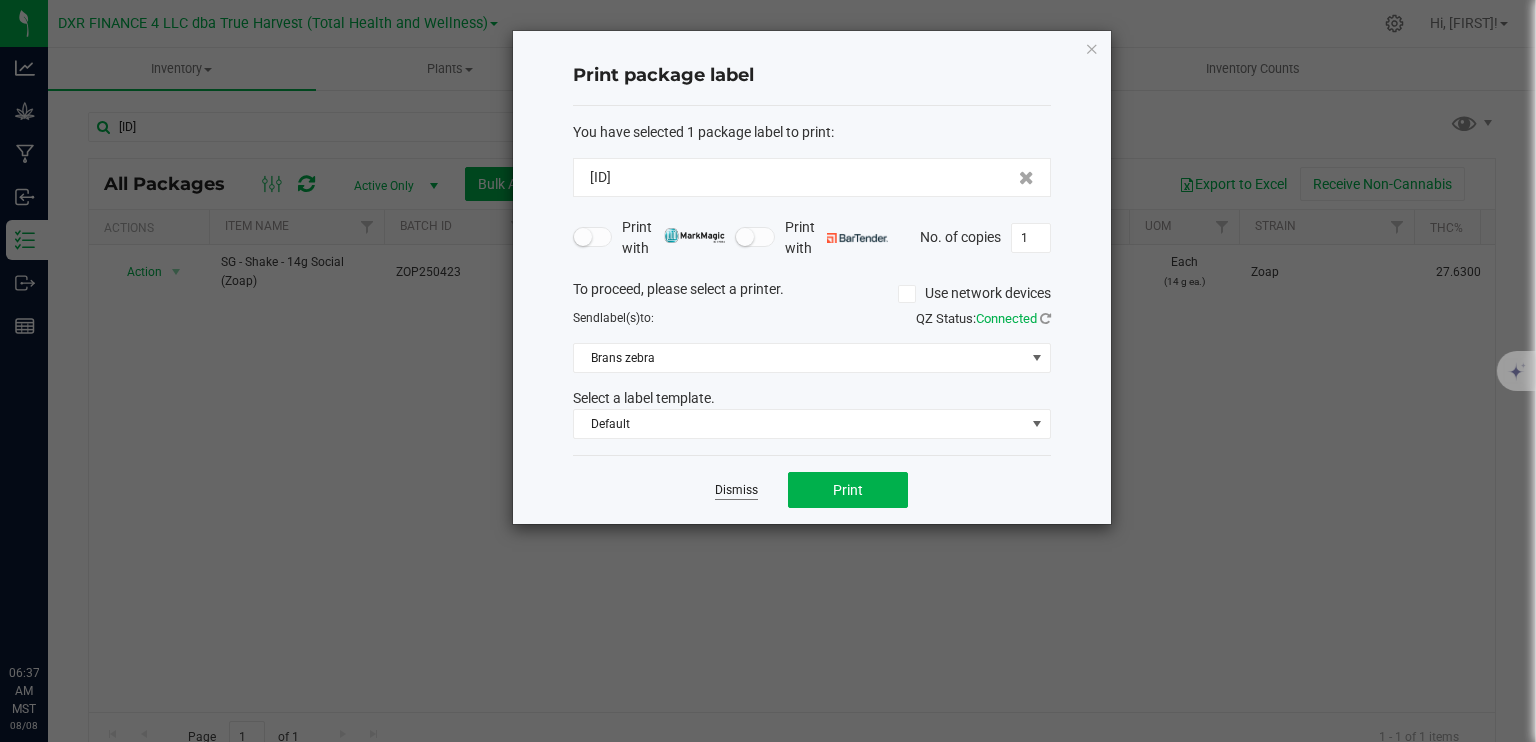 scroll, scrollTop: 0, scrollLeft: 0, axis: both 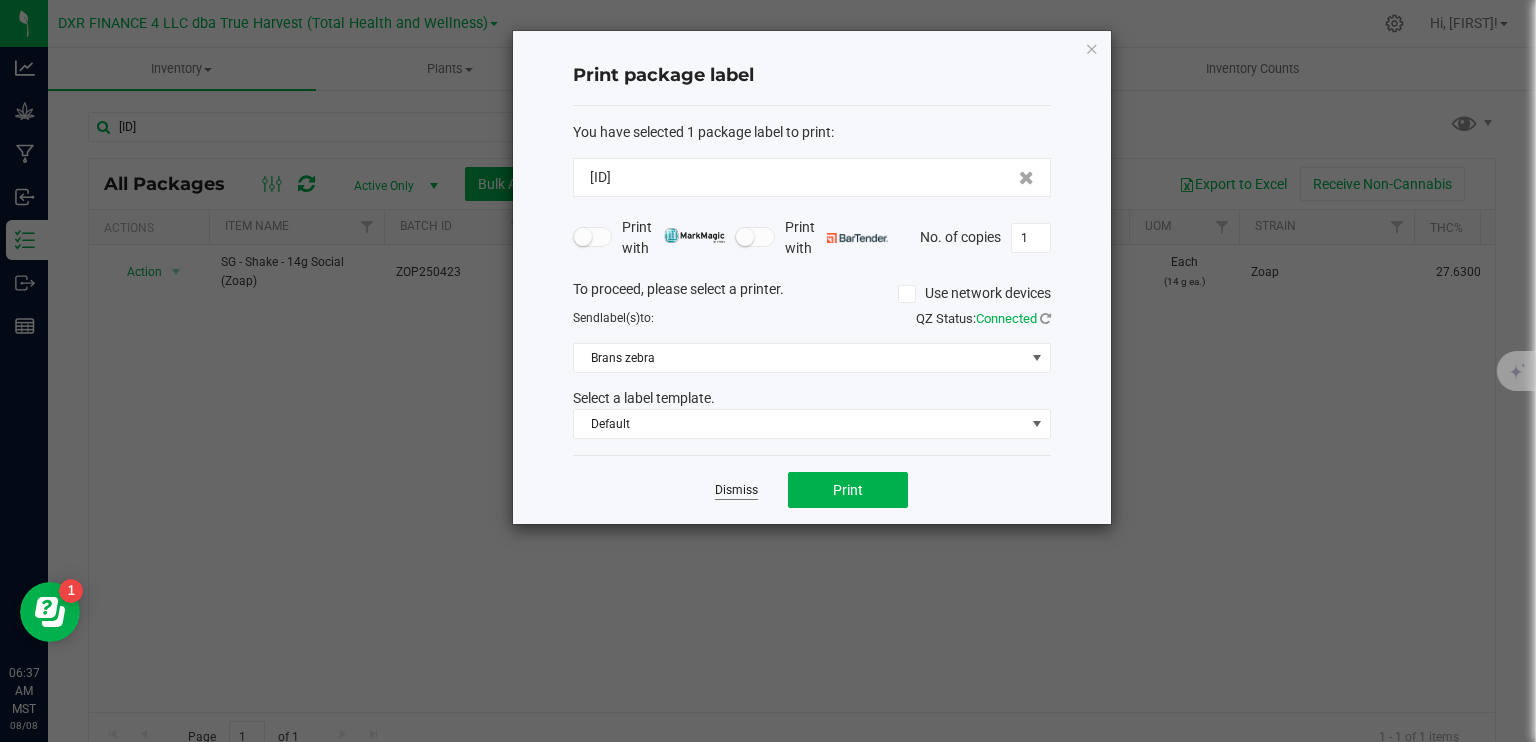 click on "Dismiss" 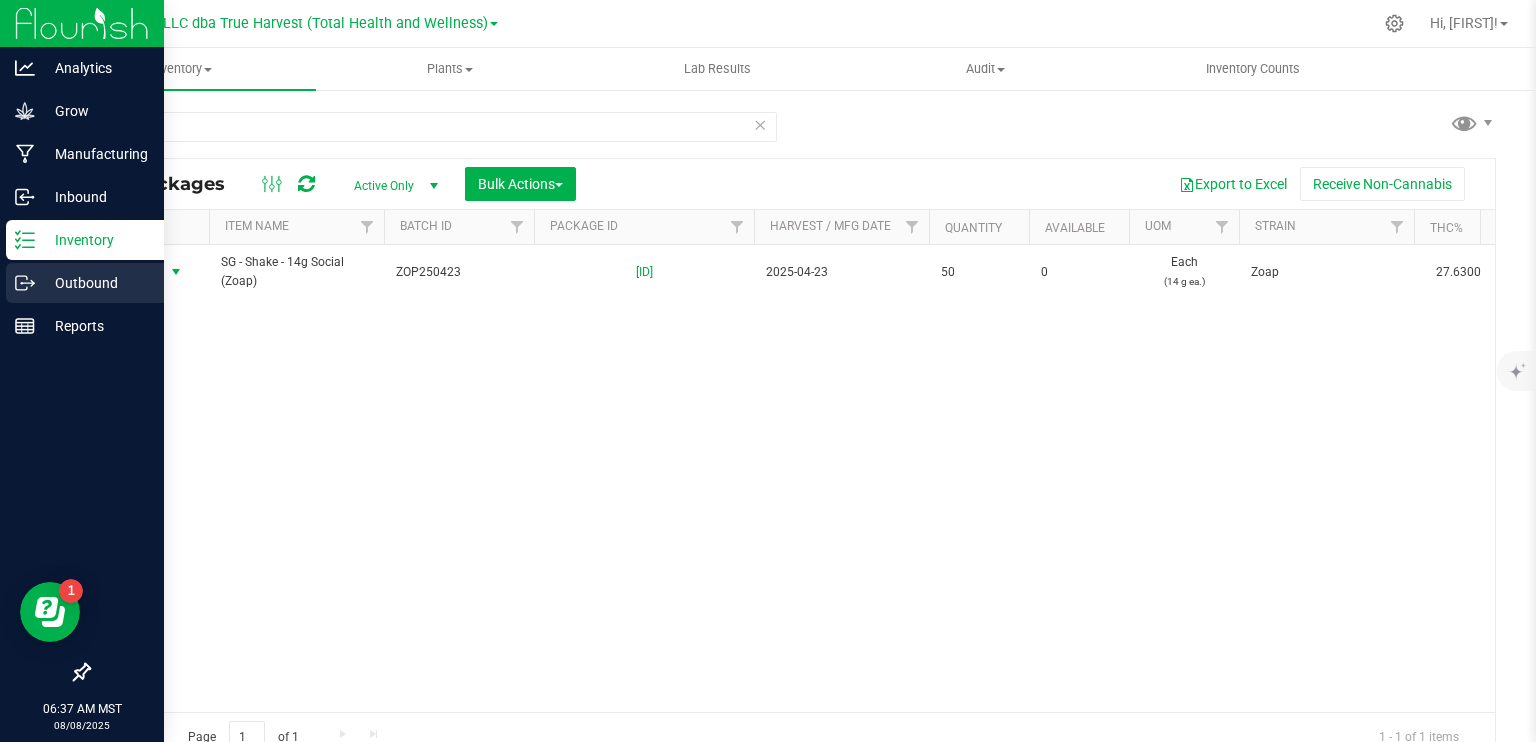 click 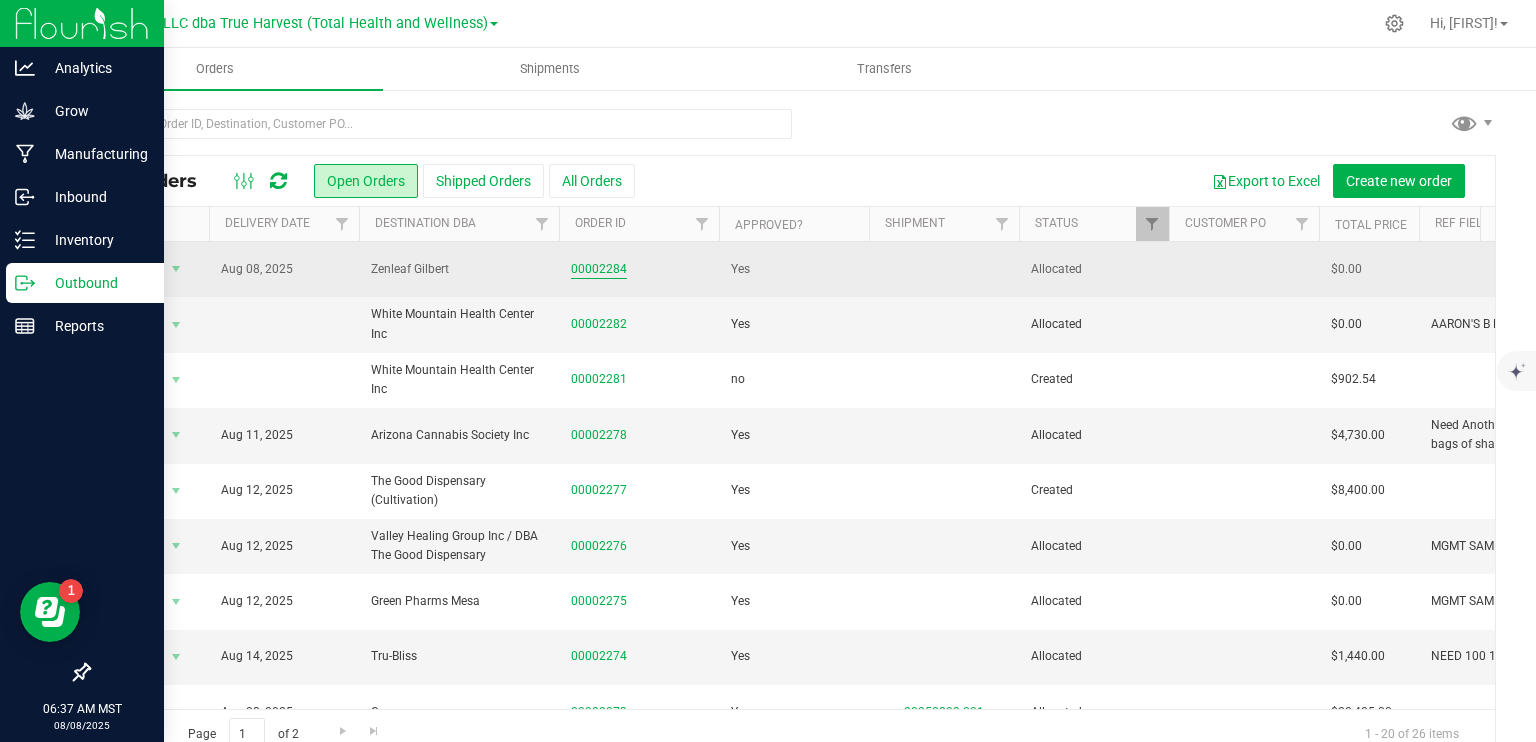 click on "00002284" at bounding box center (599, 269) 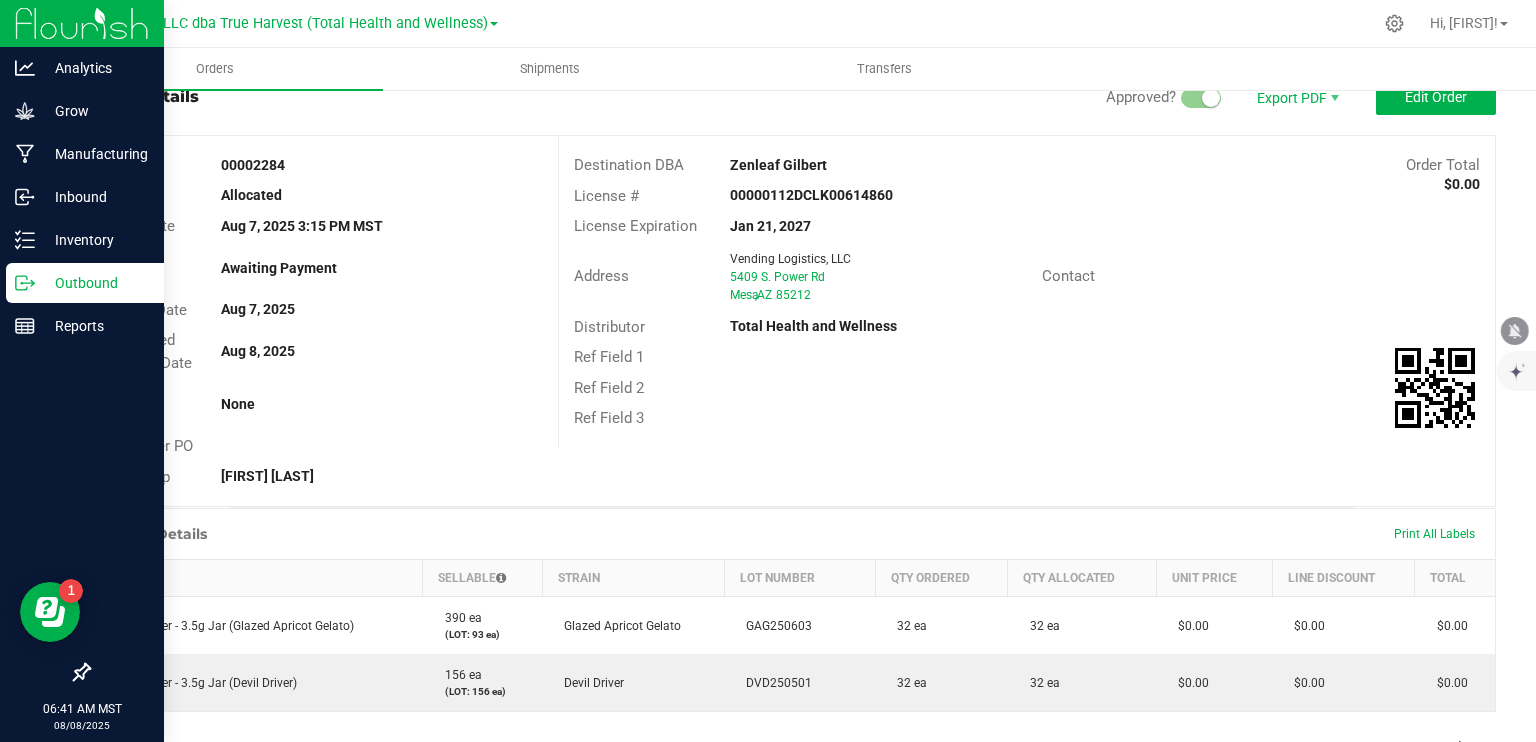 scroll, scrollTop: 100, scrollLeft: 0, axis: vertical 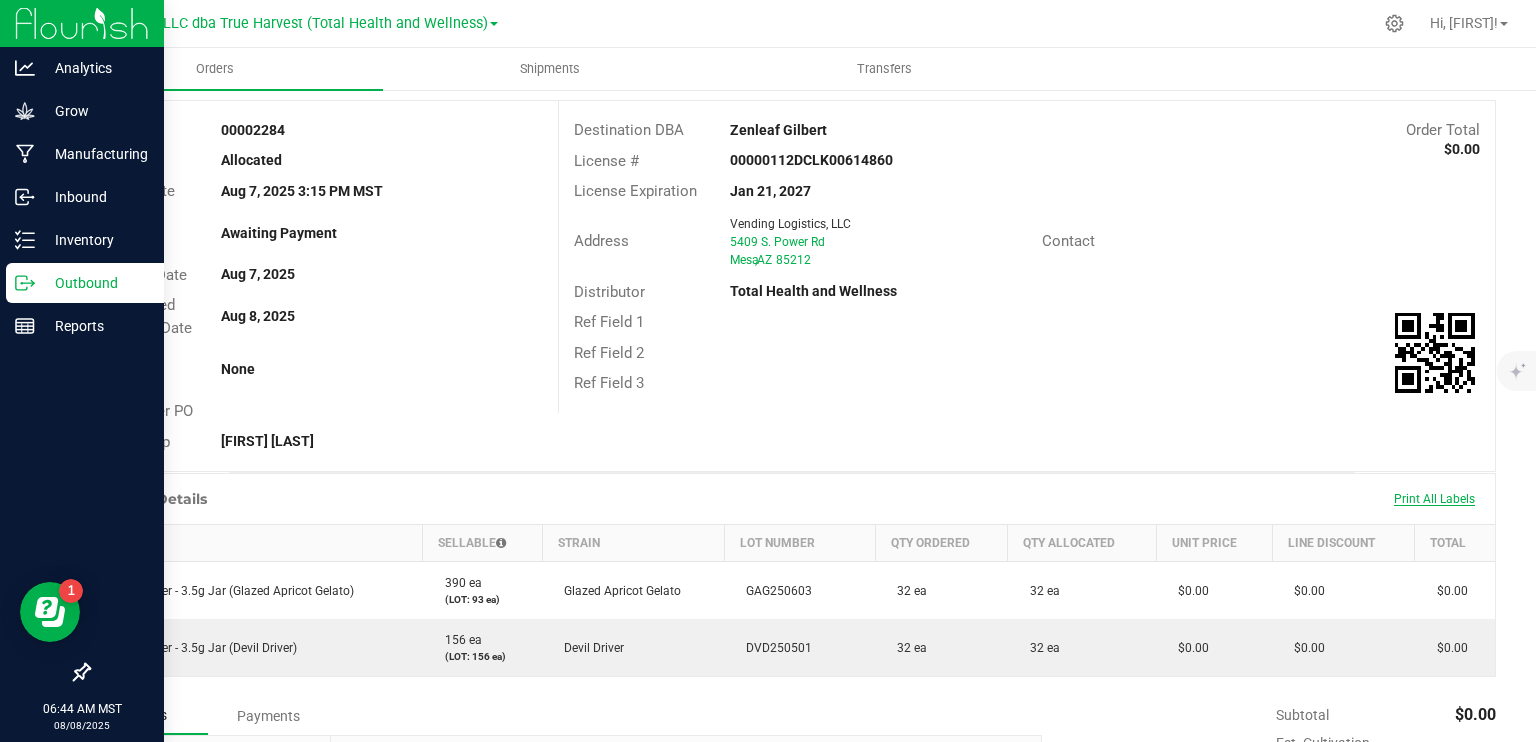 click on "Print All Labels" at bounding box center [1434, 499] 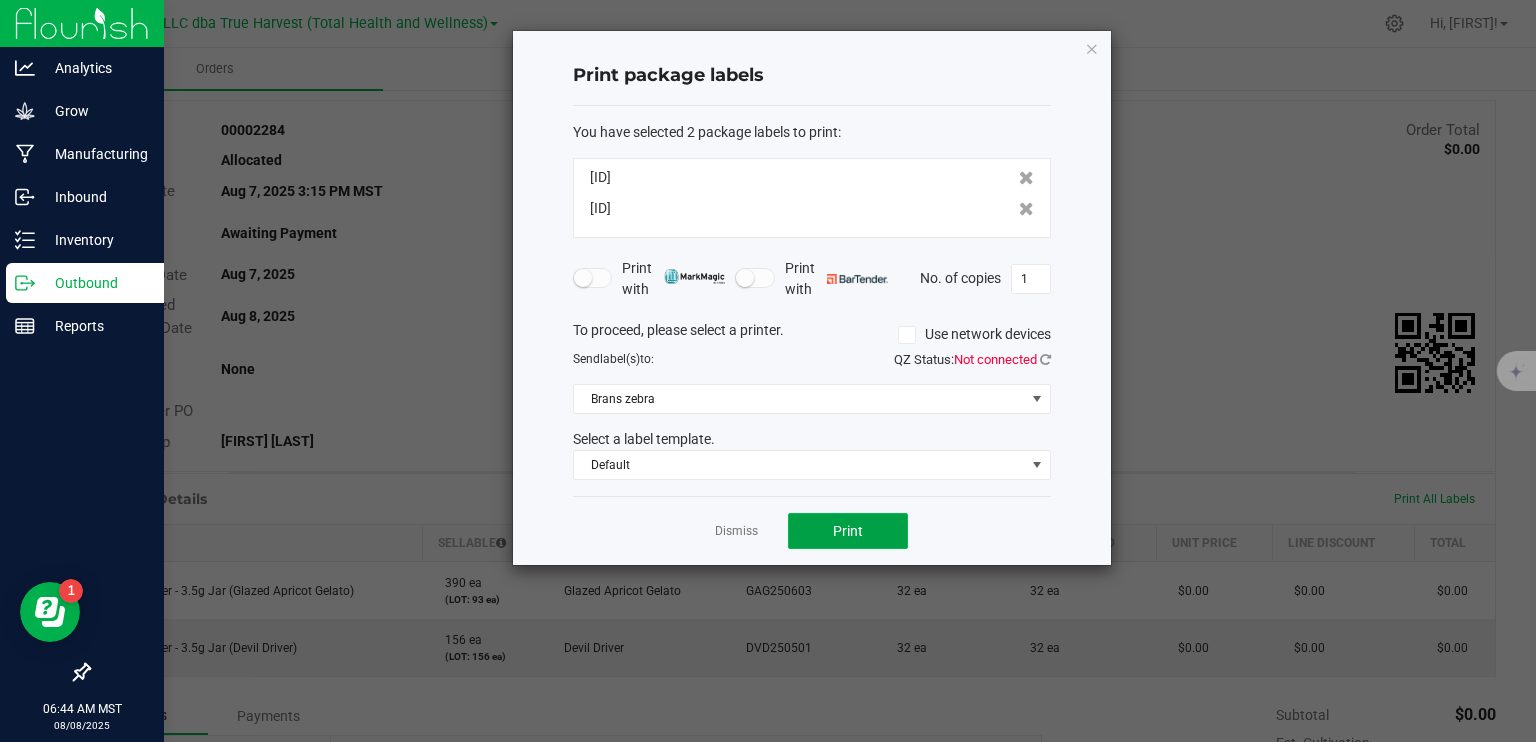 click on "Print" 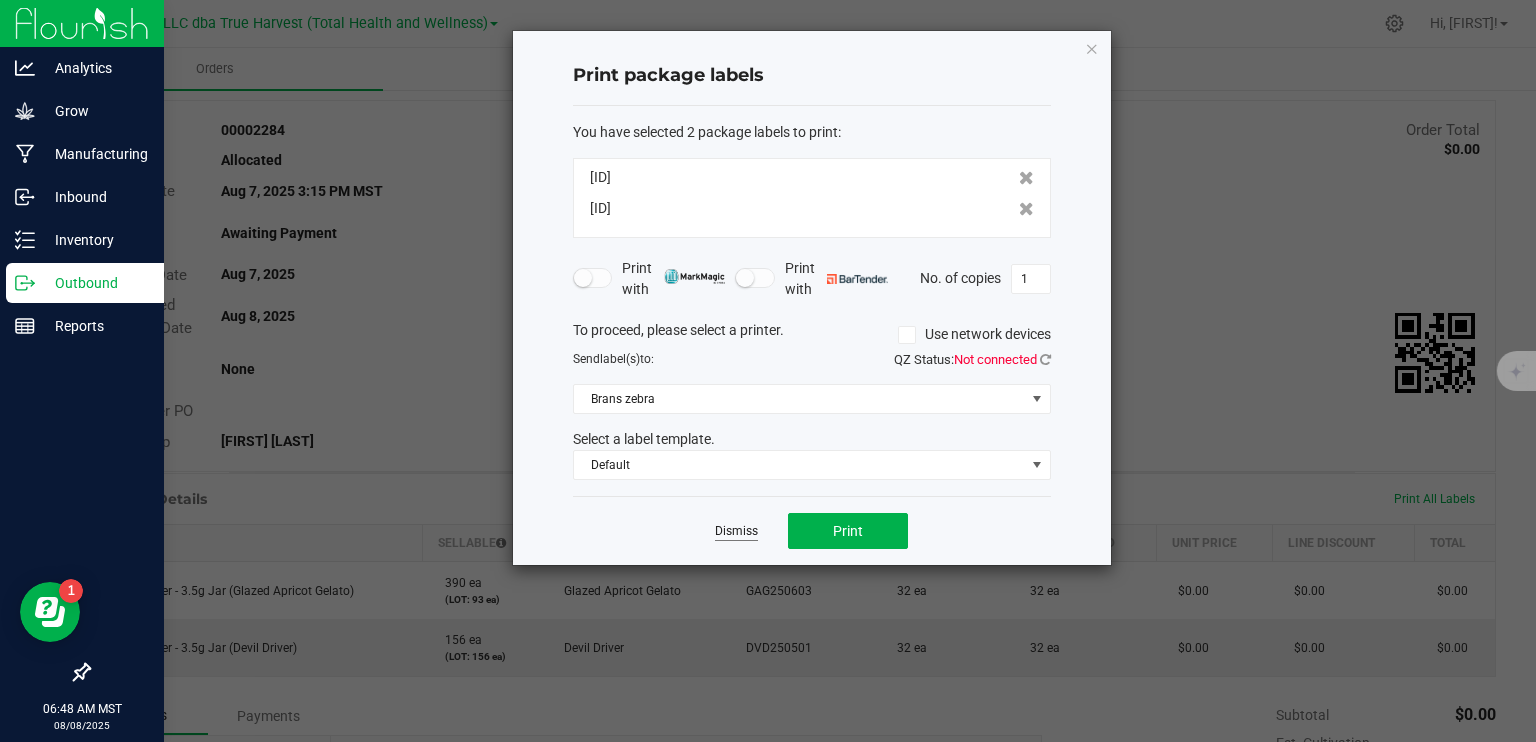 click on "Dismiss" 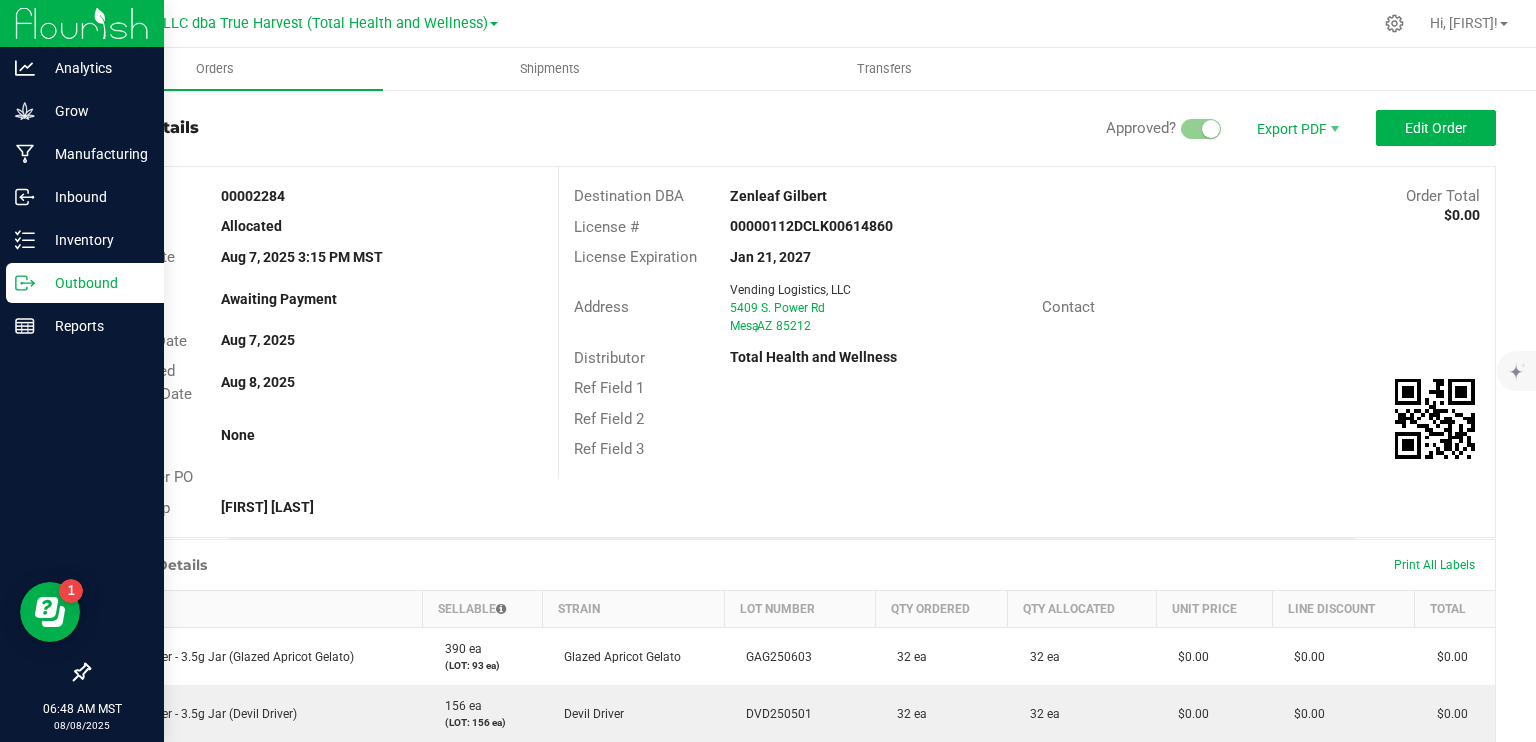 scroll, scrollTop: 0, scrollLeft: 0, axis: both 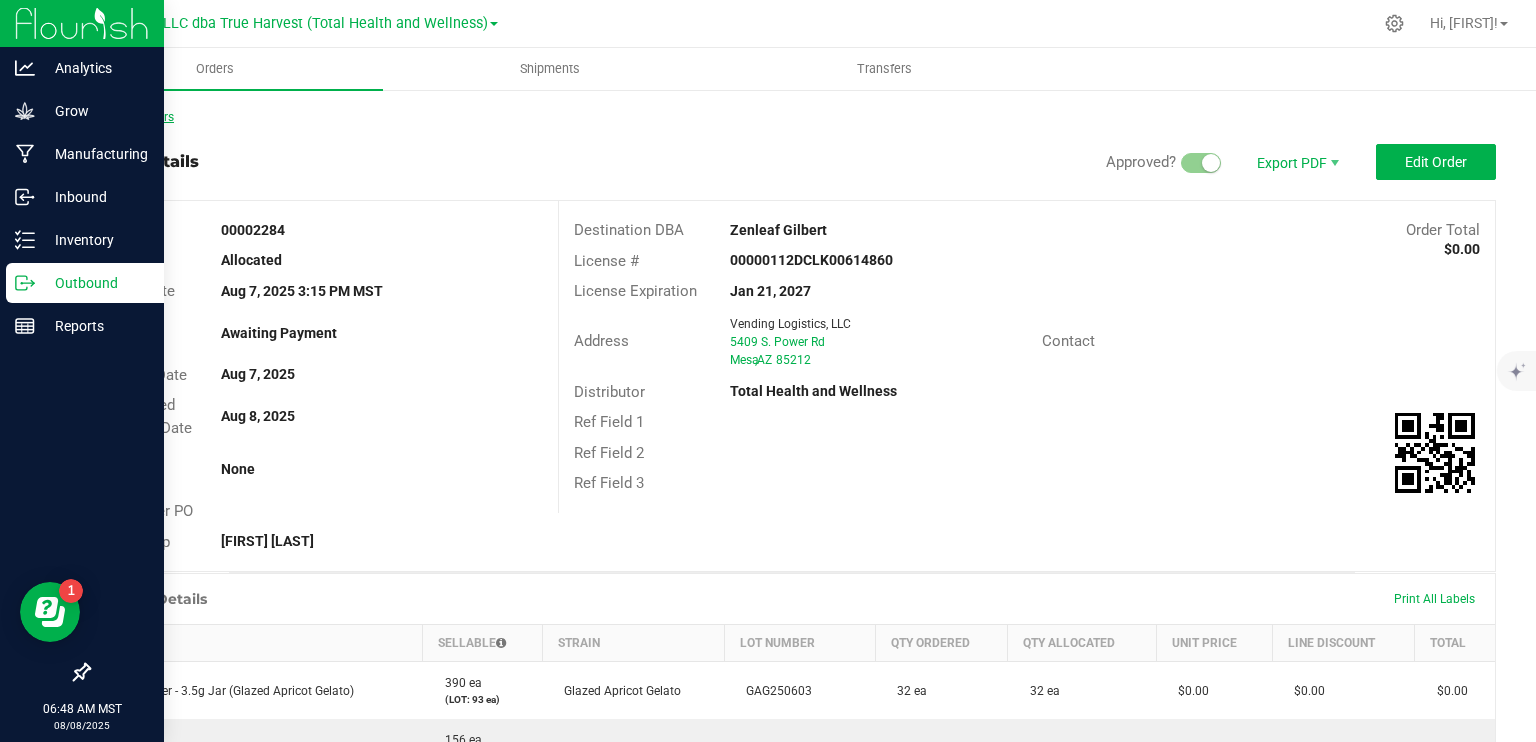 click on "Back to Orders" at bounding box center (131, 117) 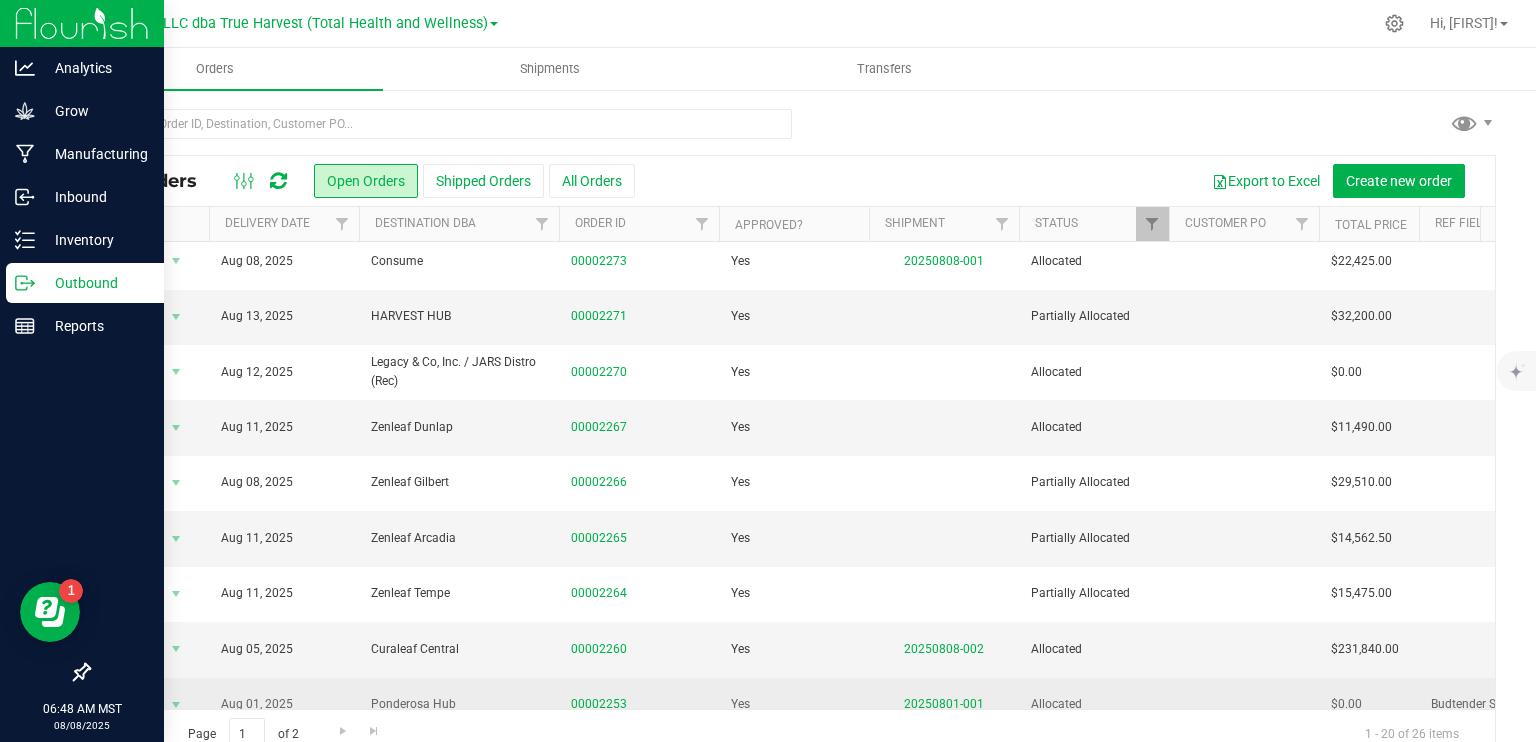 scroll, scrollTop: 450, scrollLeft: 0, axis: vertical 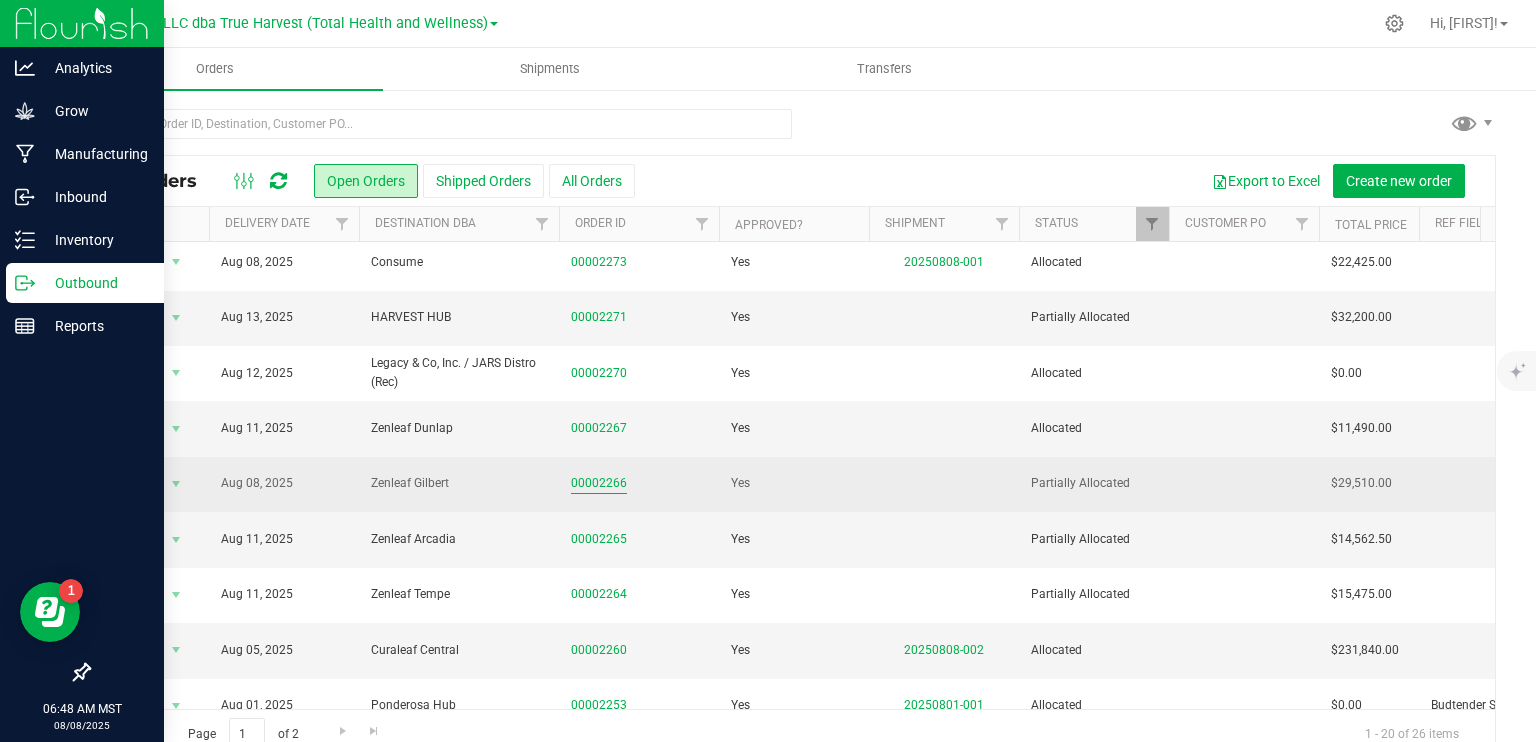 click on "00002266" at bounding box center [599, 483] 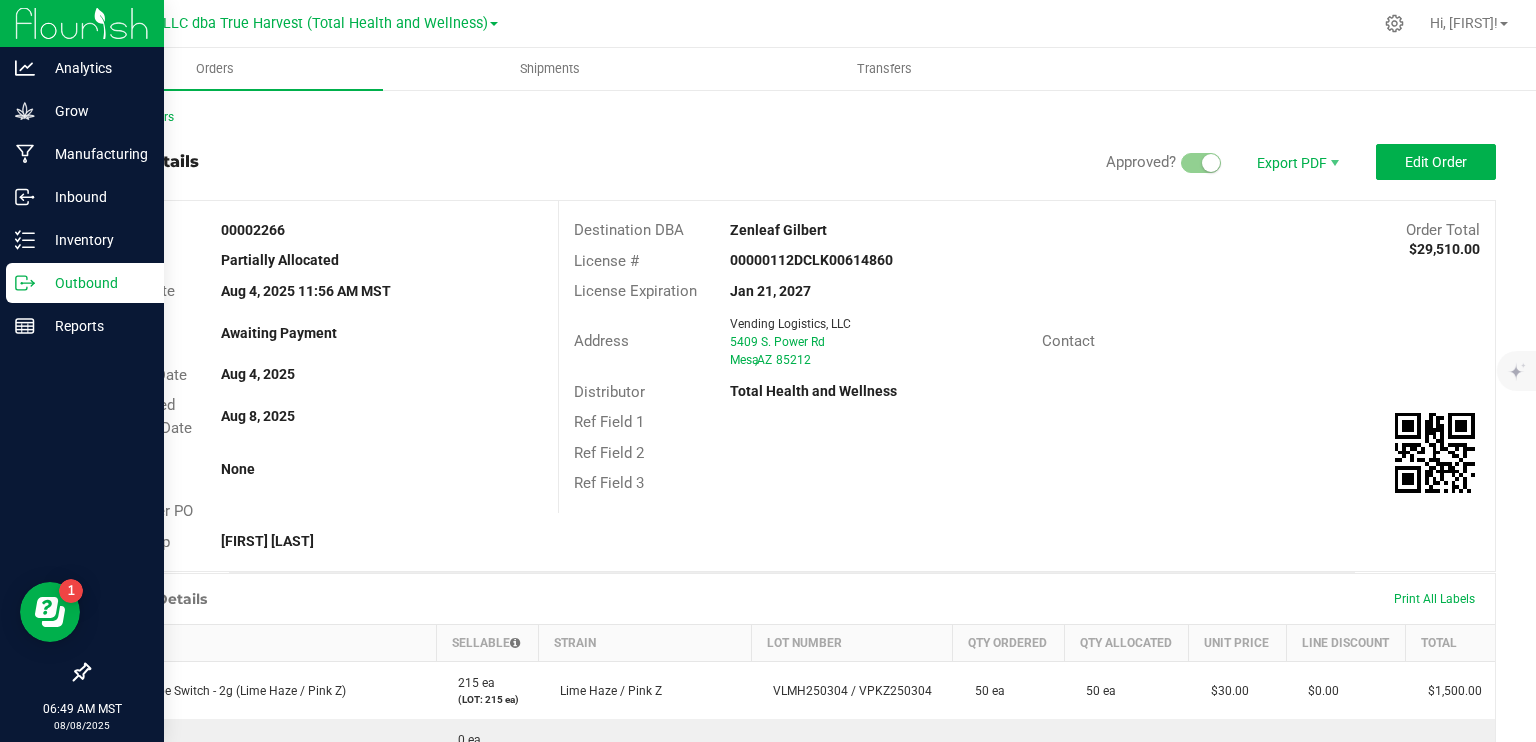 scroll, scrollTop: 0, scrollLeft: 0, axis: both 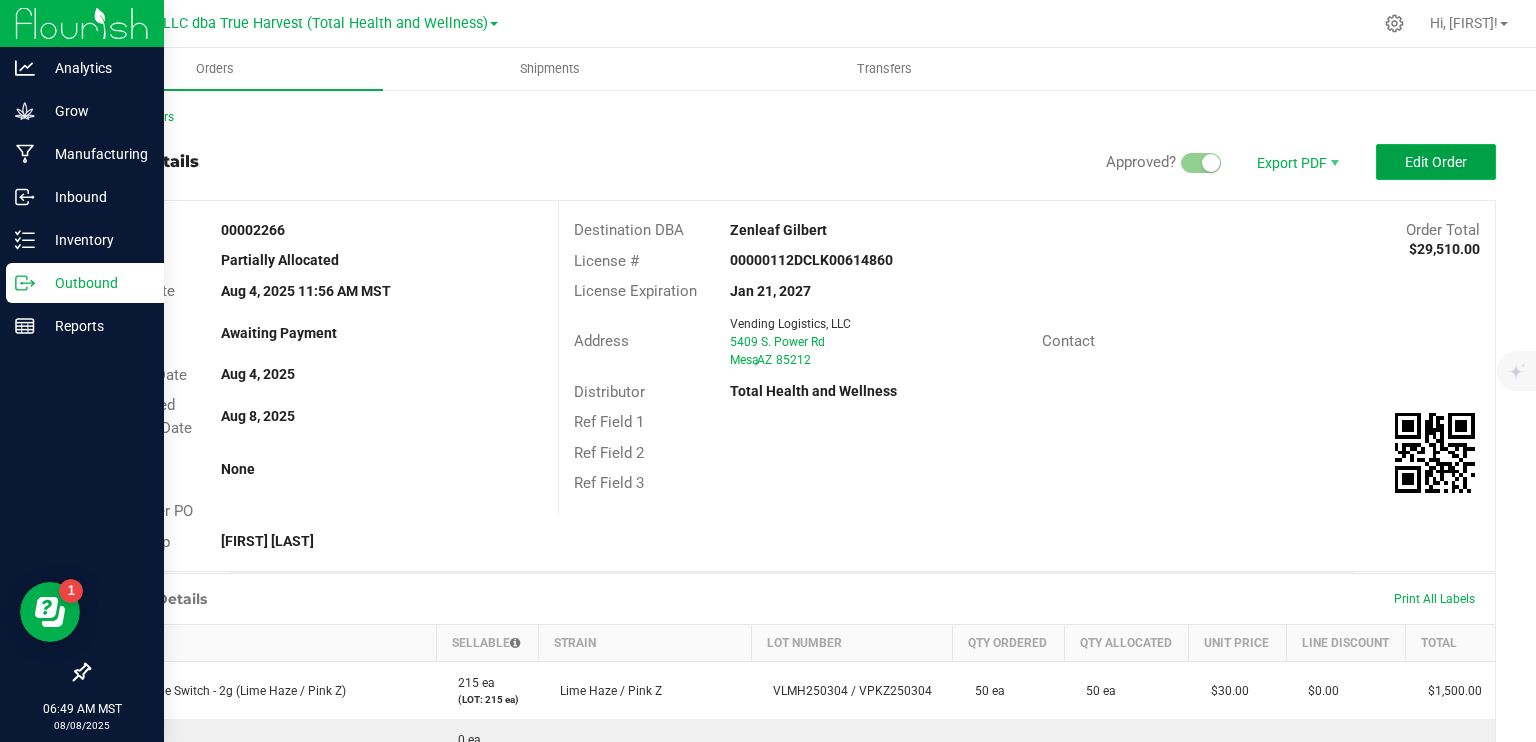 click on "Edit Order" at bounding box center (1436, 162) 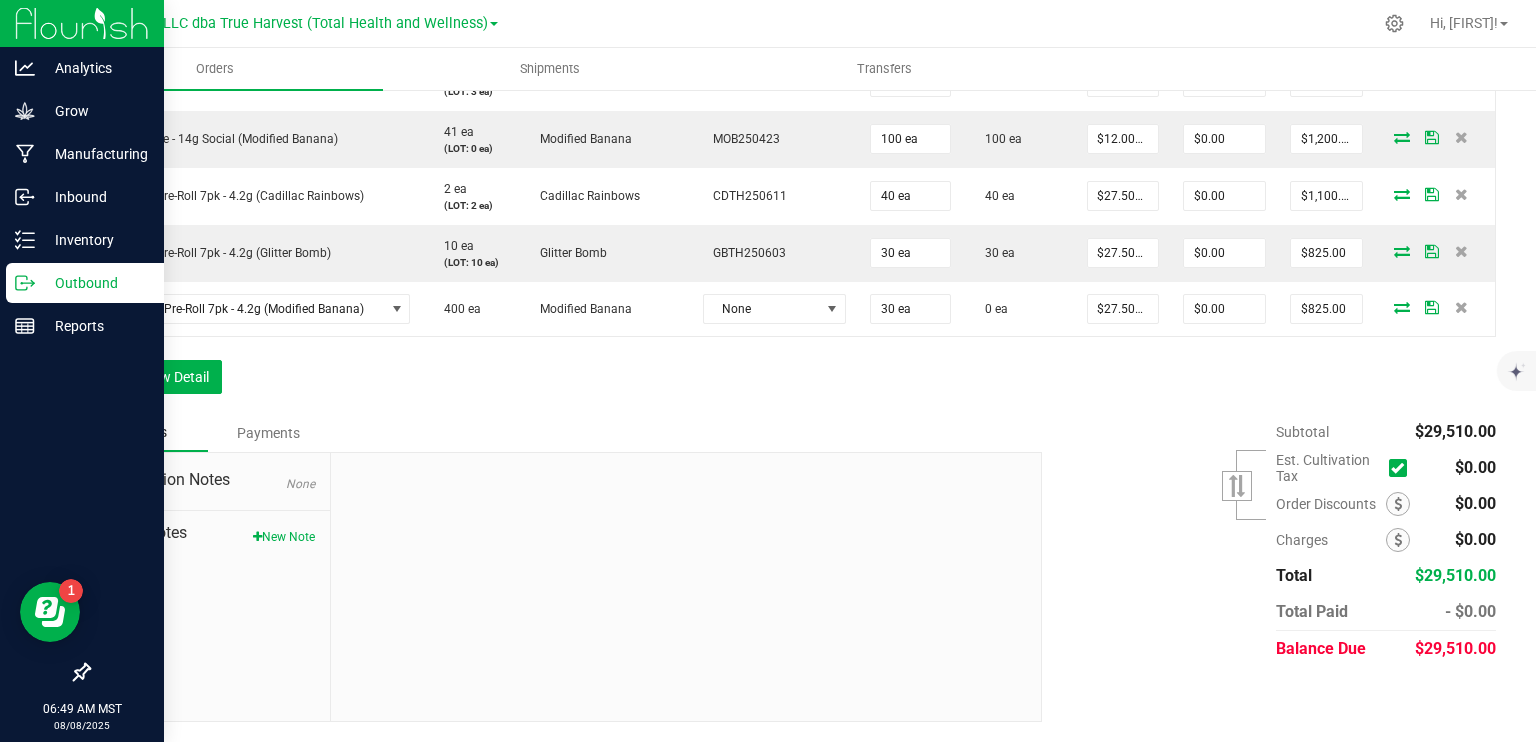 scroll, scrollTop: 2218, scrollLeft: 0, axis: vertical 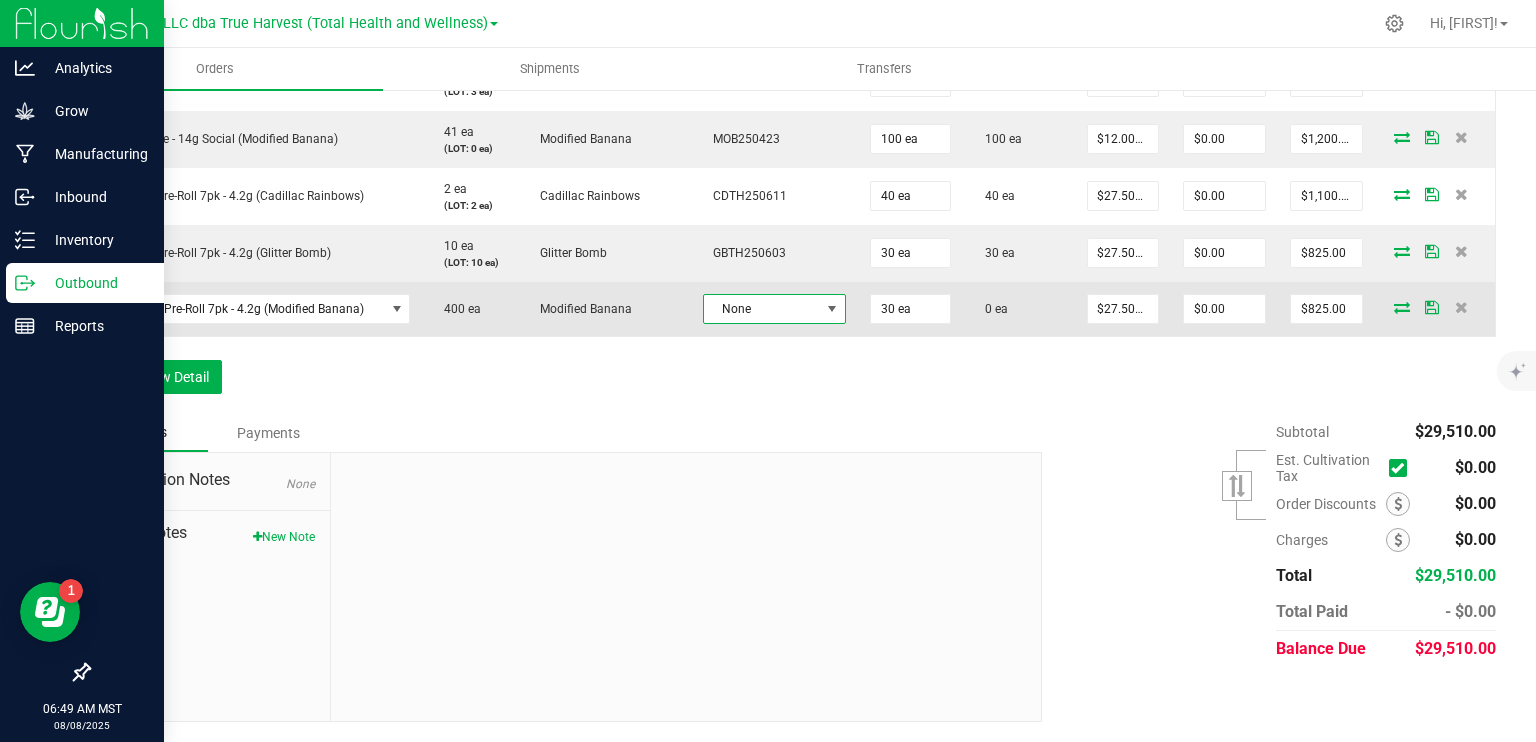 click on "None" at bounding box center (762, 309) 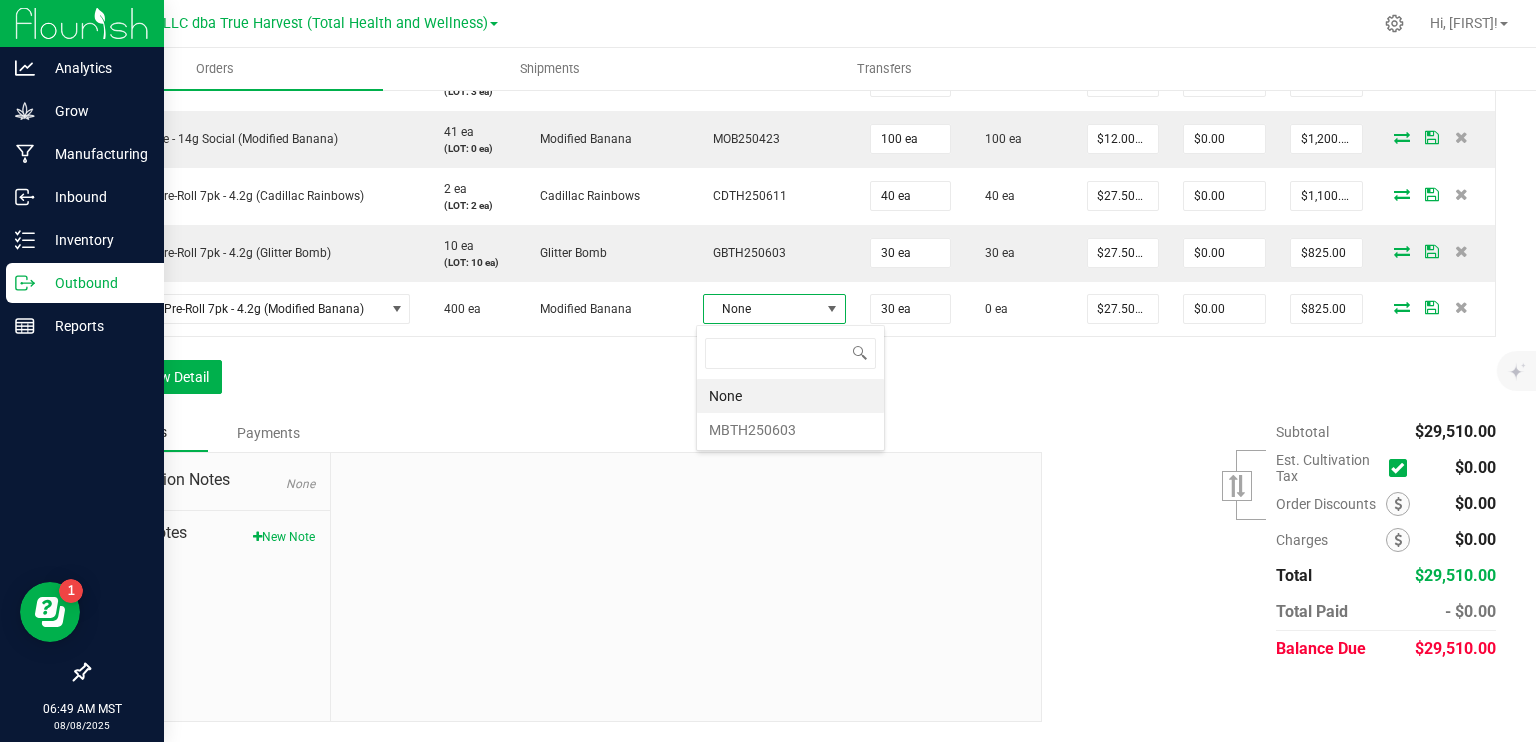 scroll, scrollTop: 99970, scrollLeft: 99860, axis: both 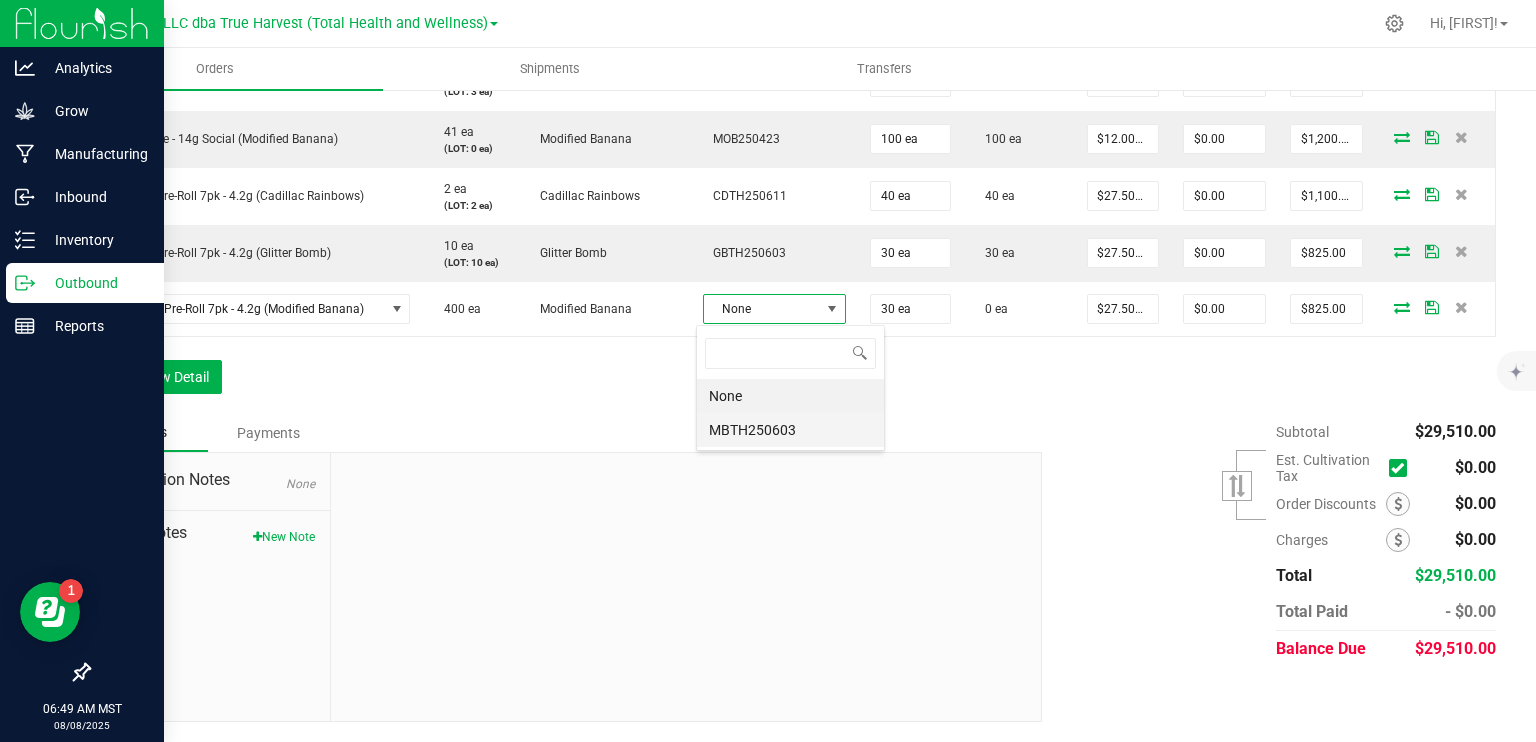 click on "MBTH250603" at bounding box center [790, 430] 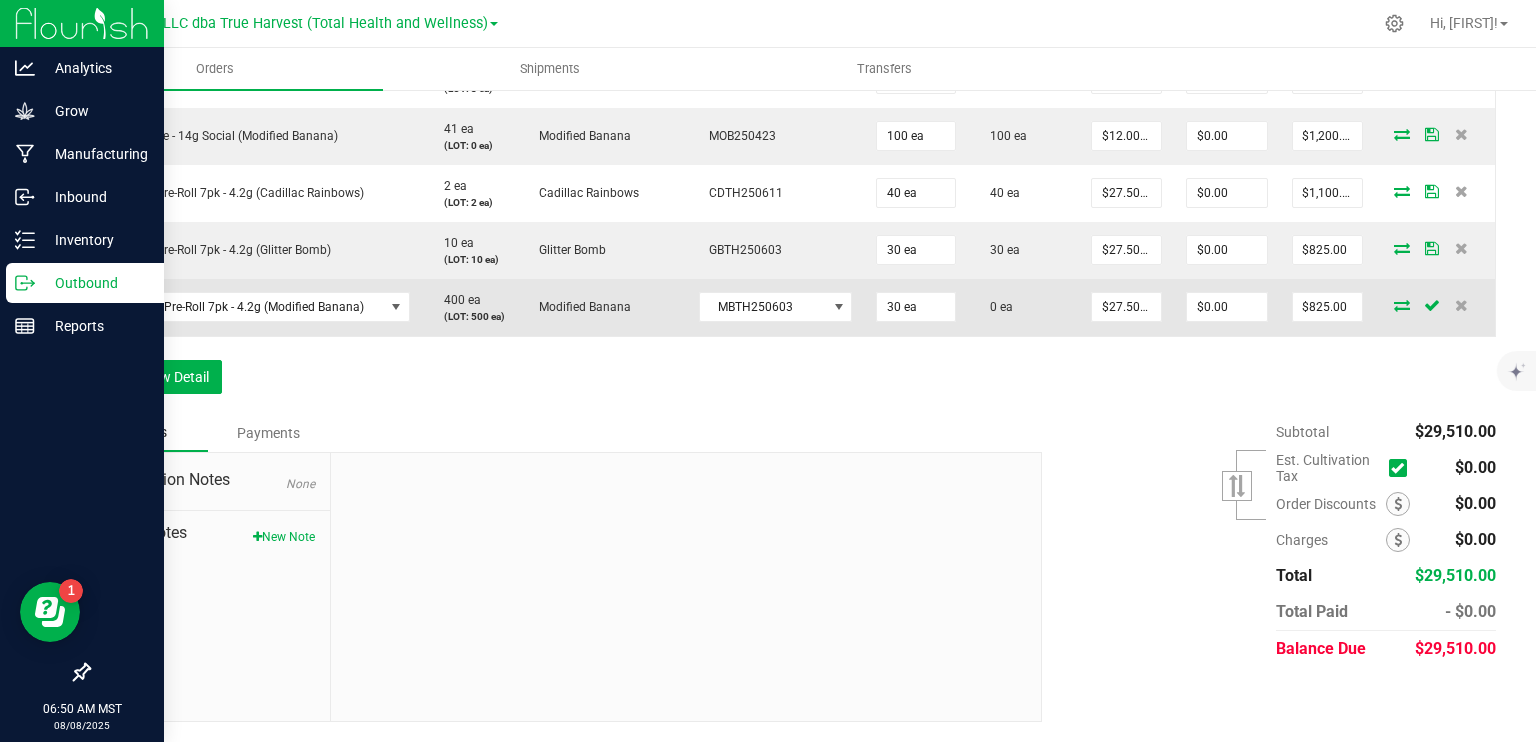 click at bounding box center (1402, 305) 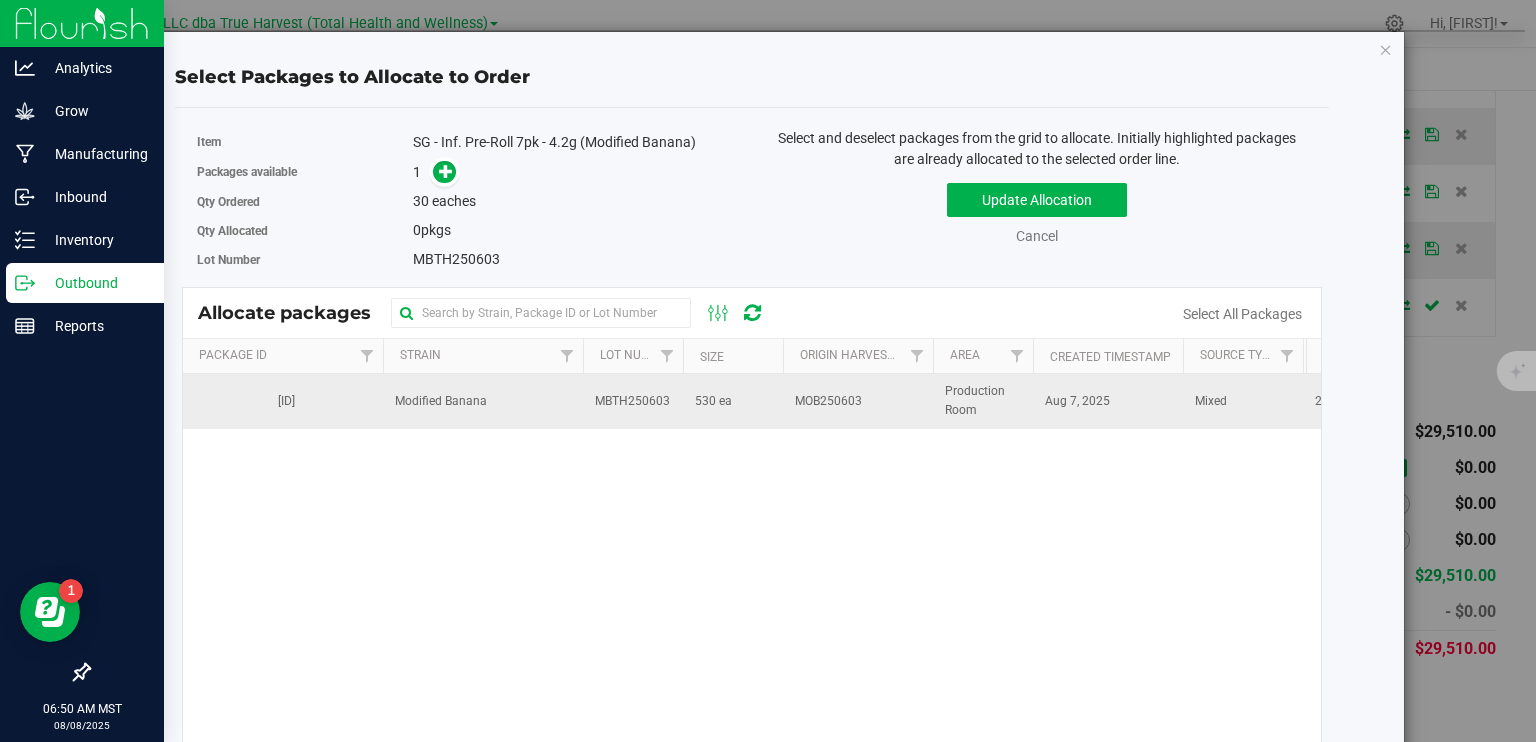 click on "MBTH250603" at bounding box center [633, 401] 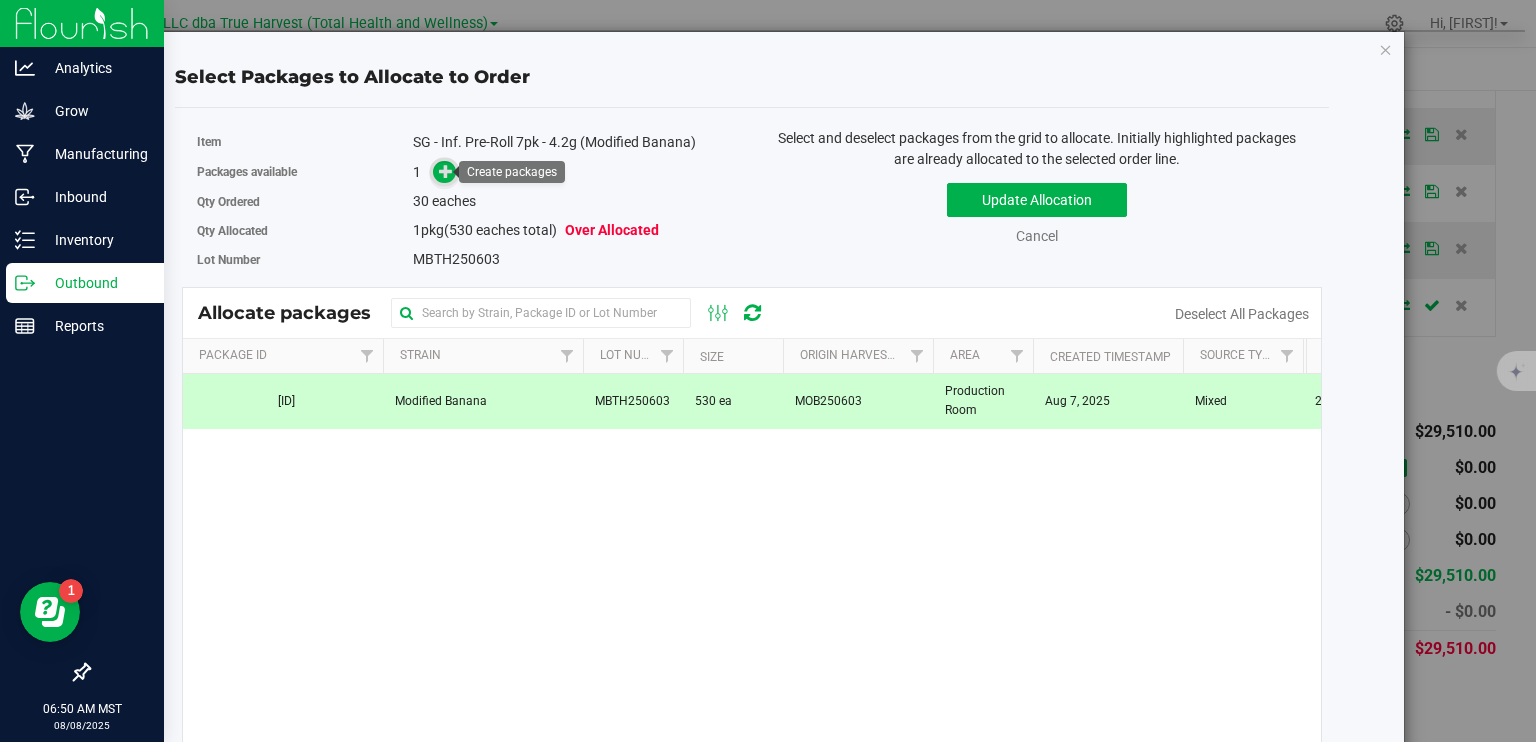 click at bounding box center (446, 170) 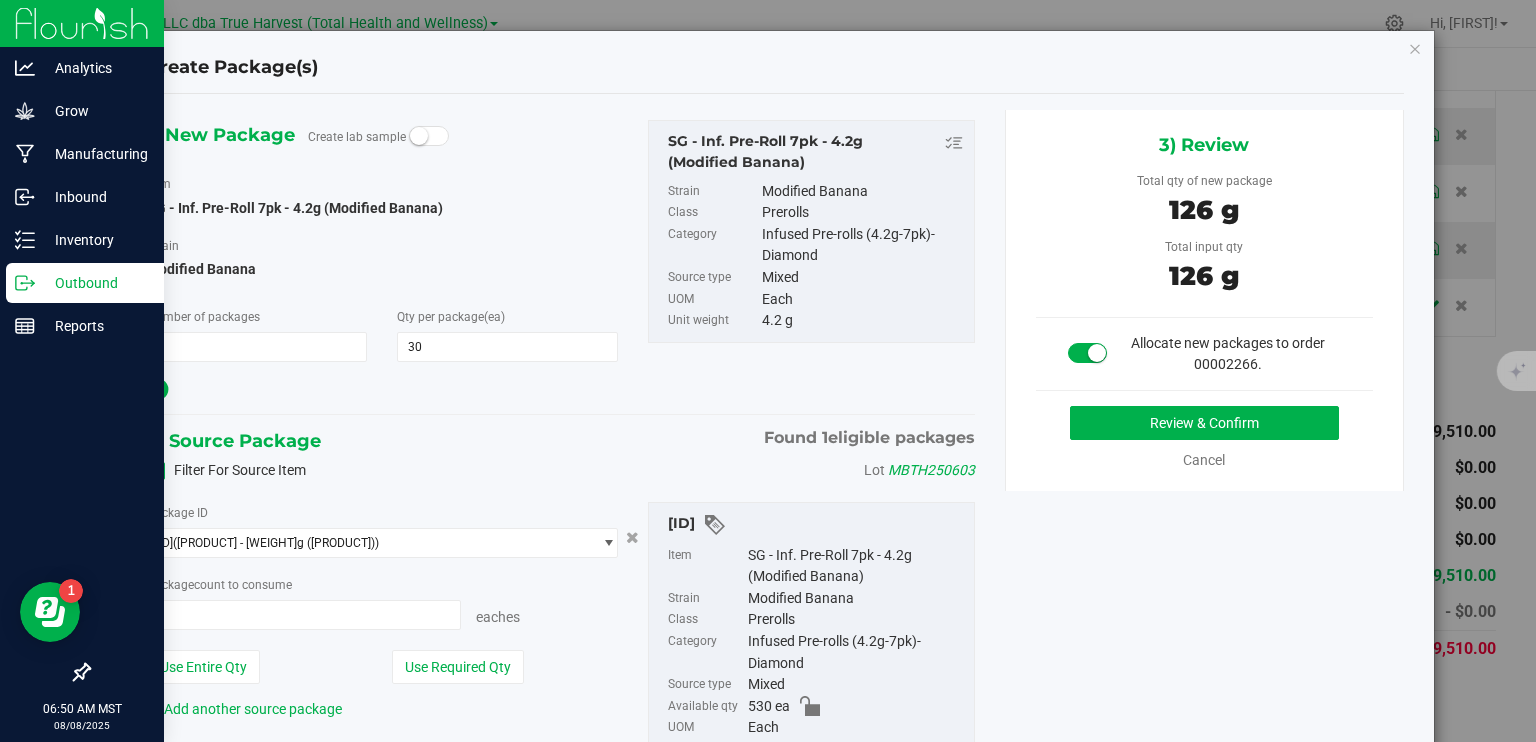 type on "30 ea" 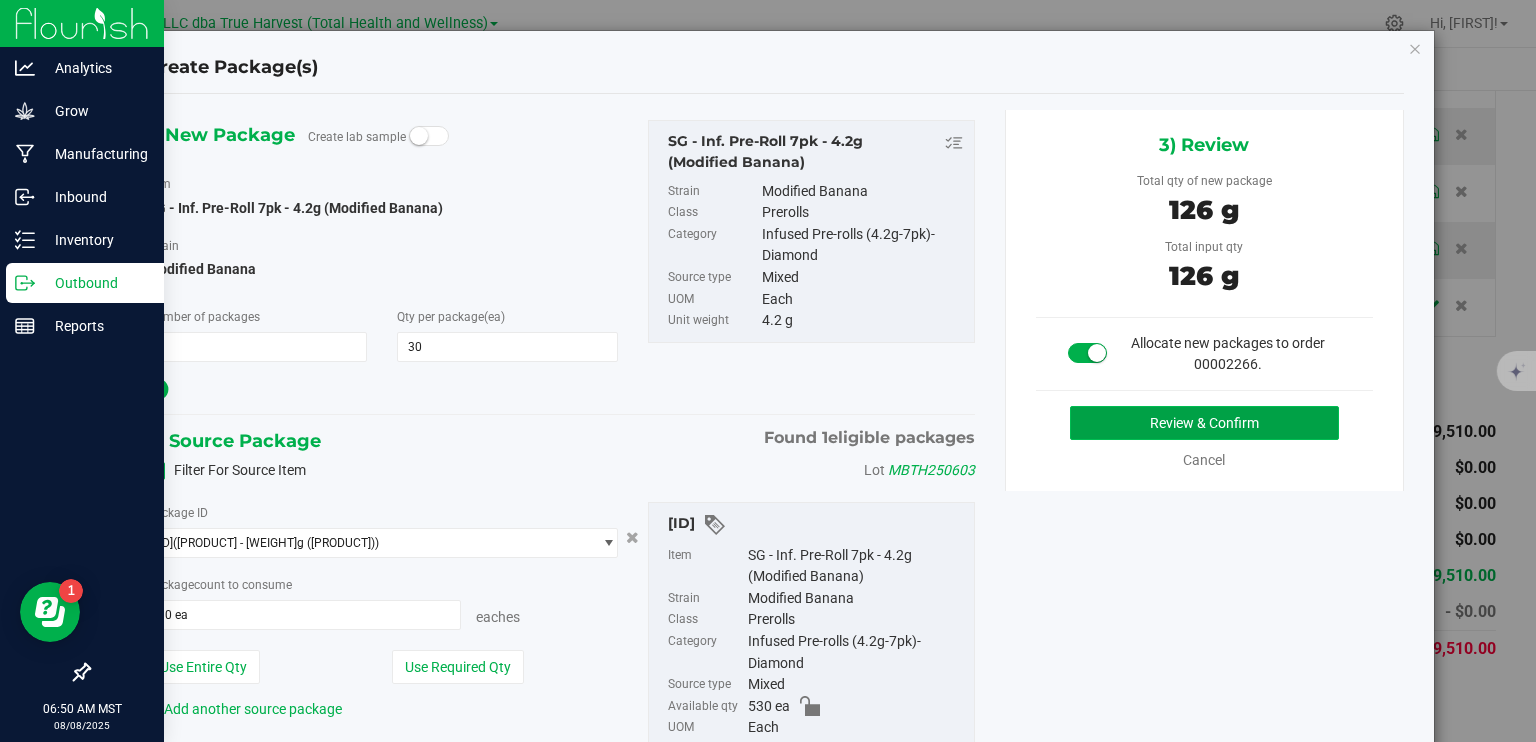 click on "Review & Confirm" at bounding box center (1204, 423) 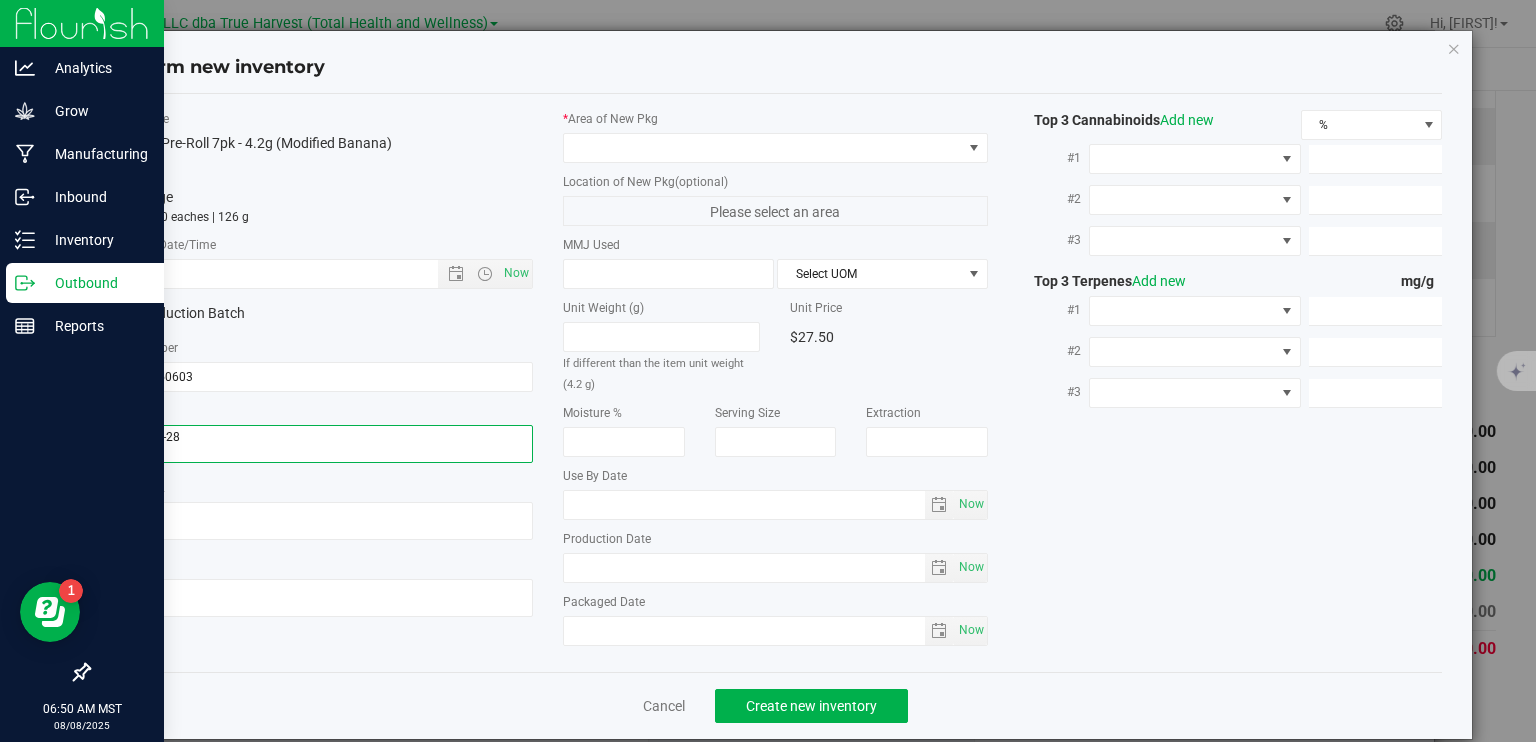 click at bounding box center (321, 444) 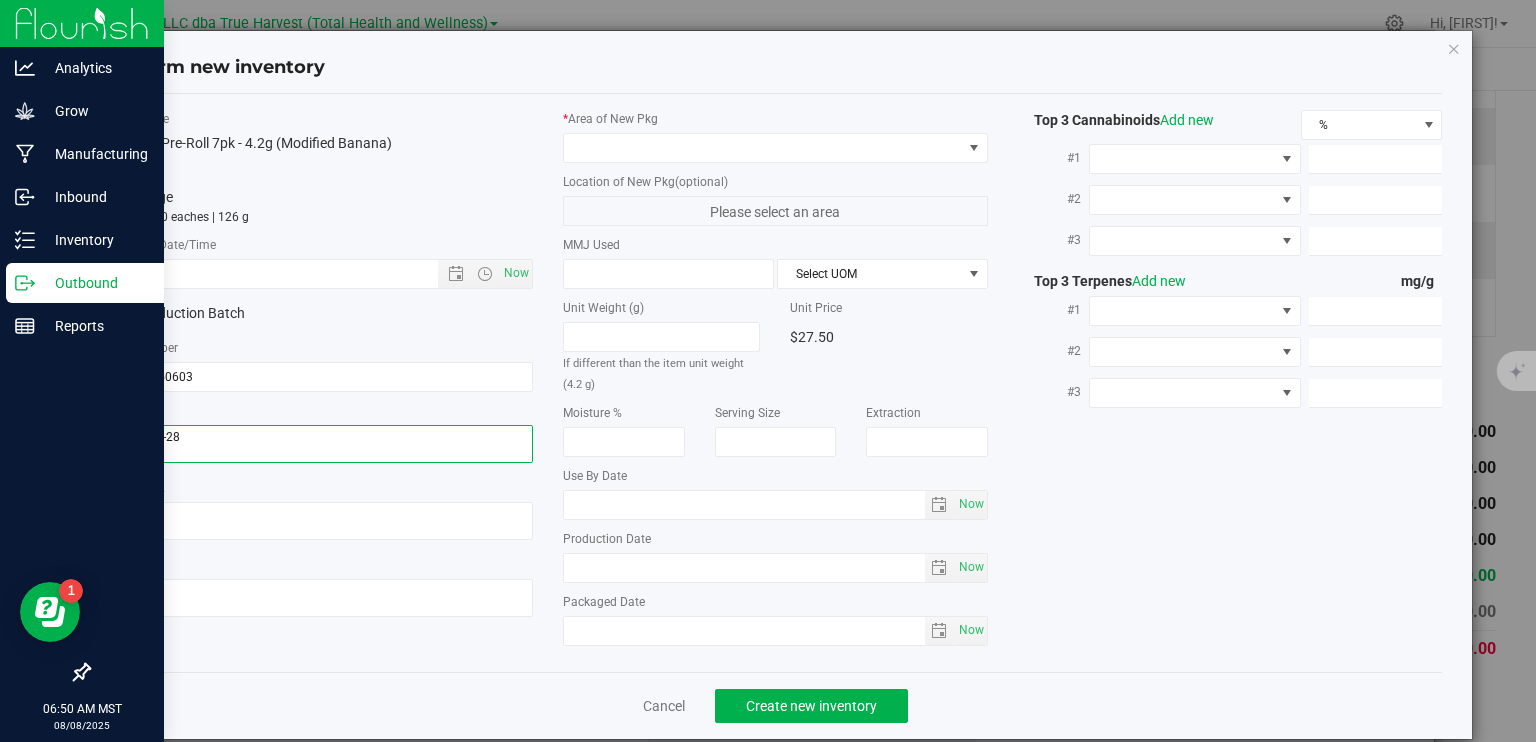 click at bounding box center [321, 444] 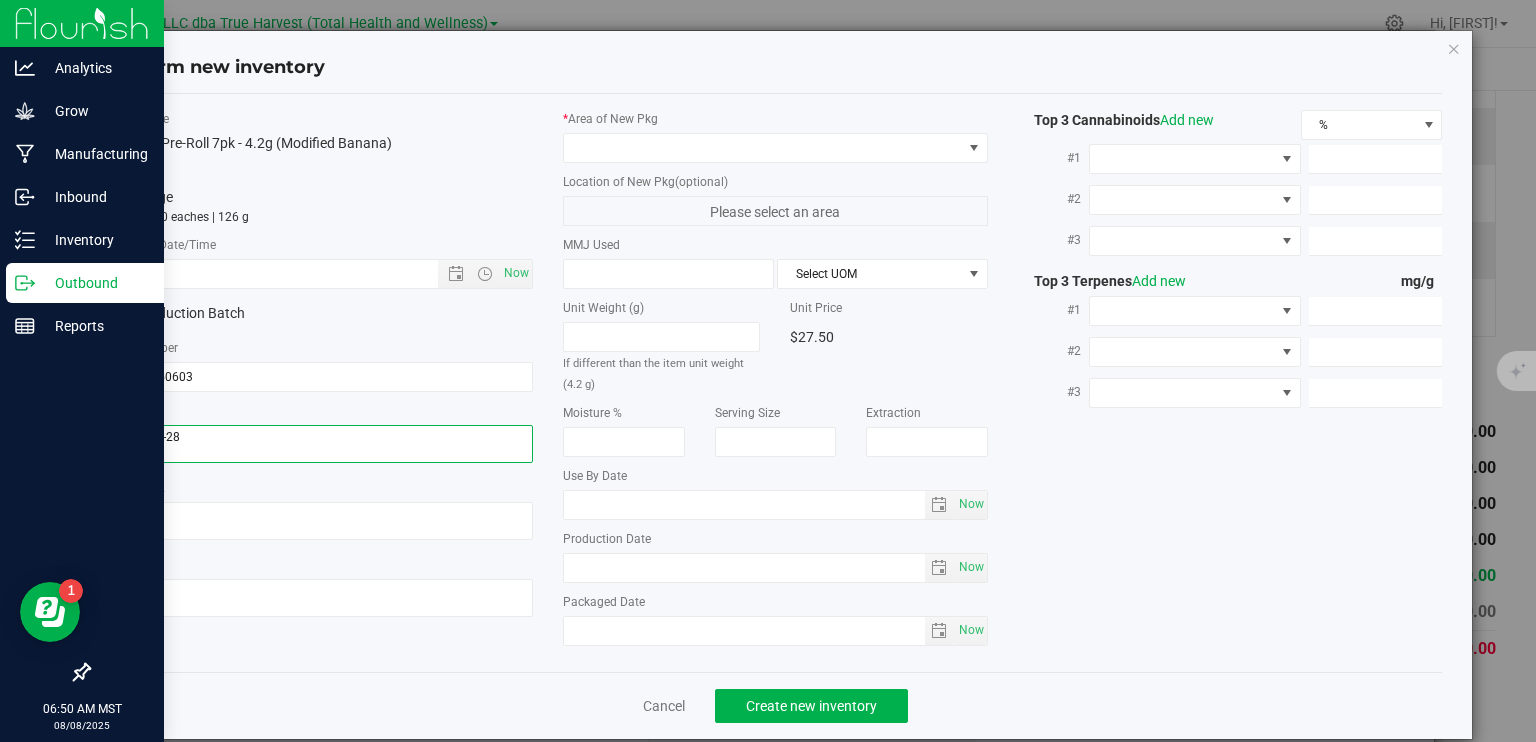 click at bounding box center (321, 444) 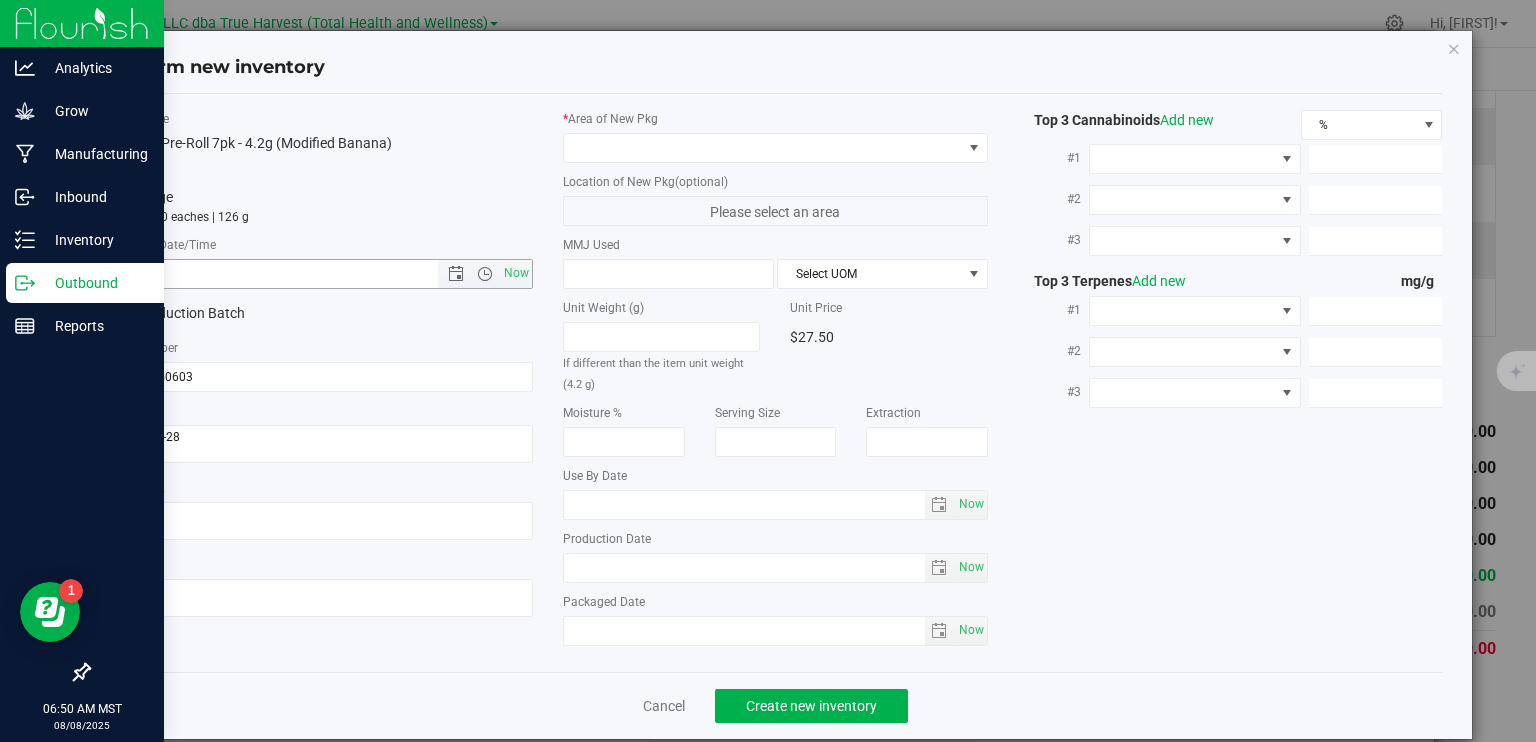 click at bounding box center [291, 274] 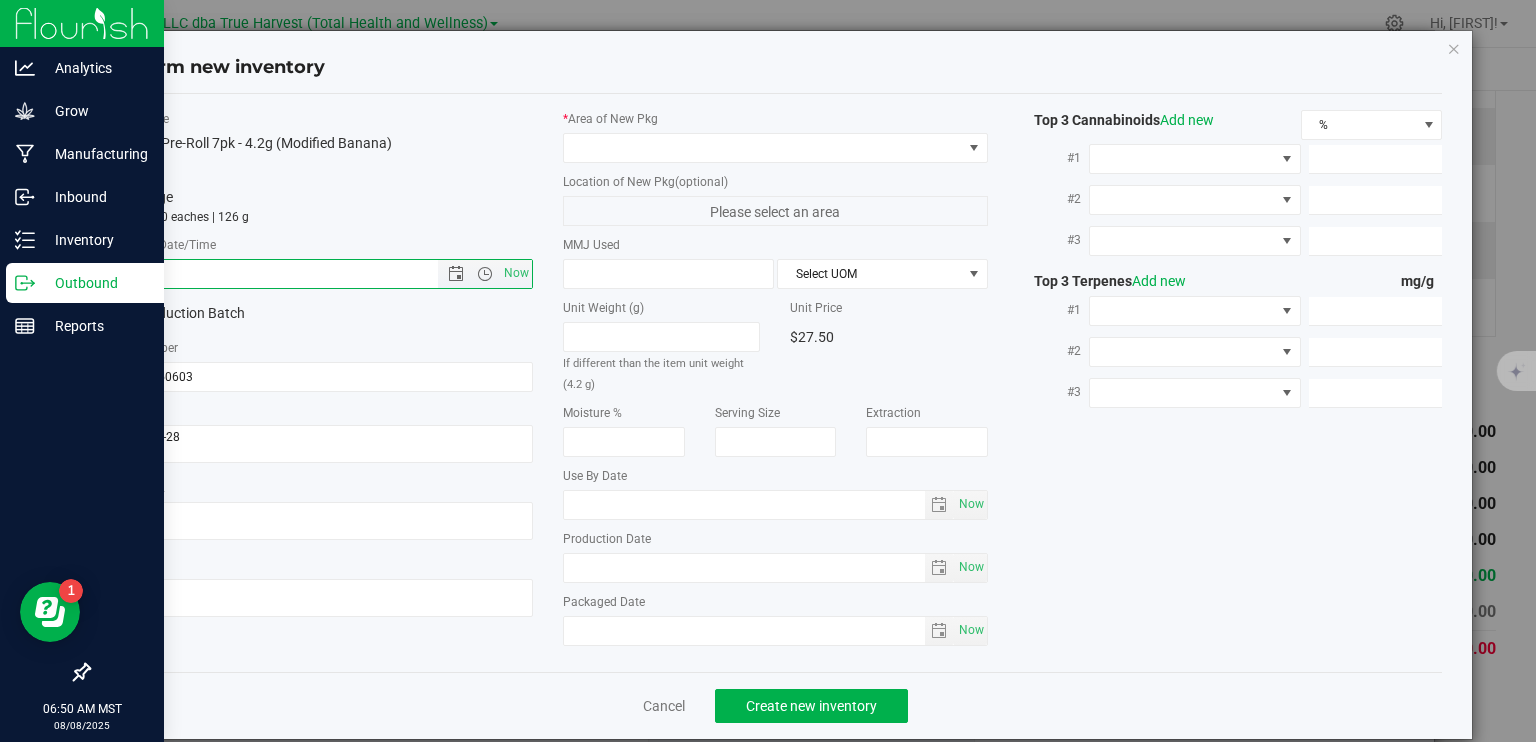 paste on "2025-07-28" 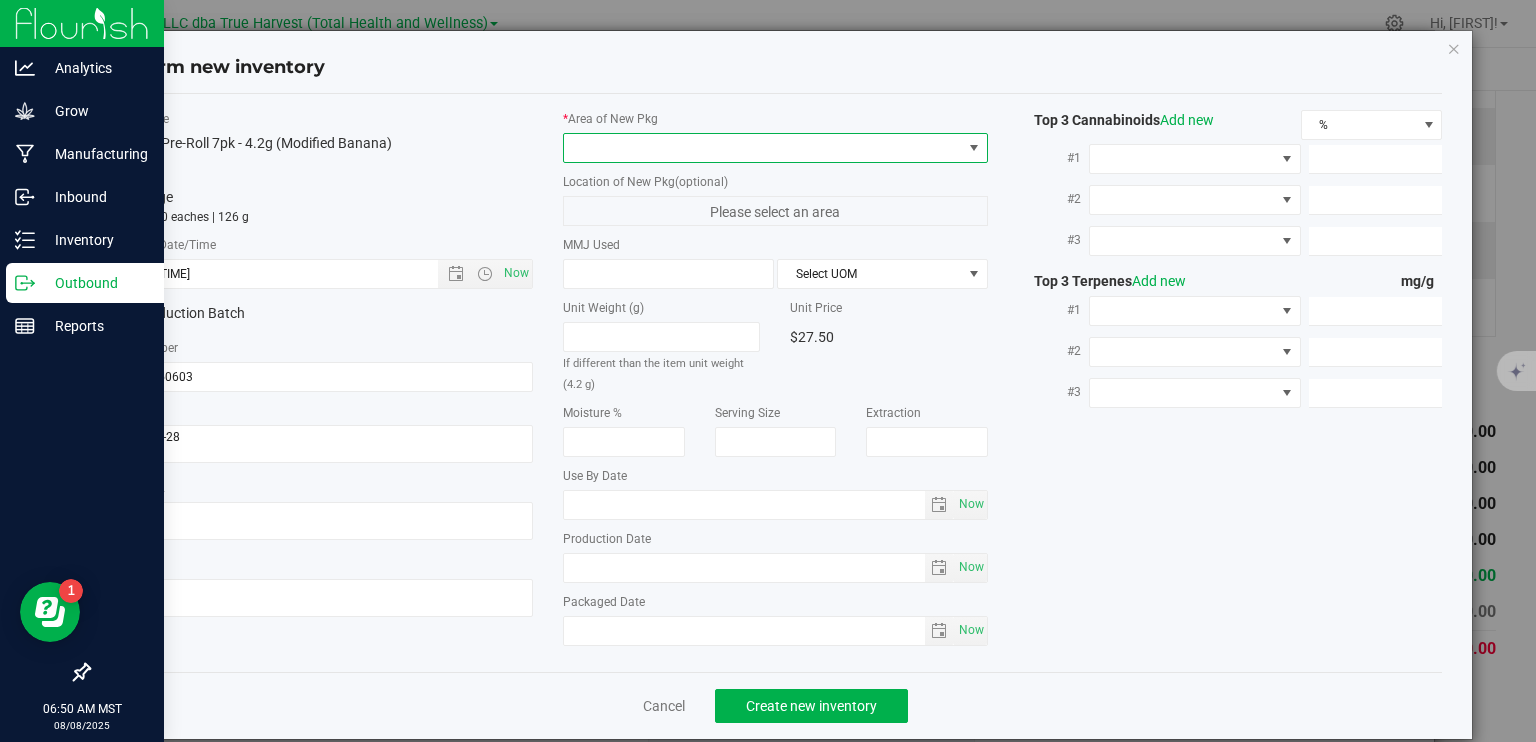 click at bounding box center (763, 148) 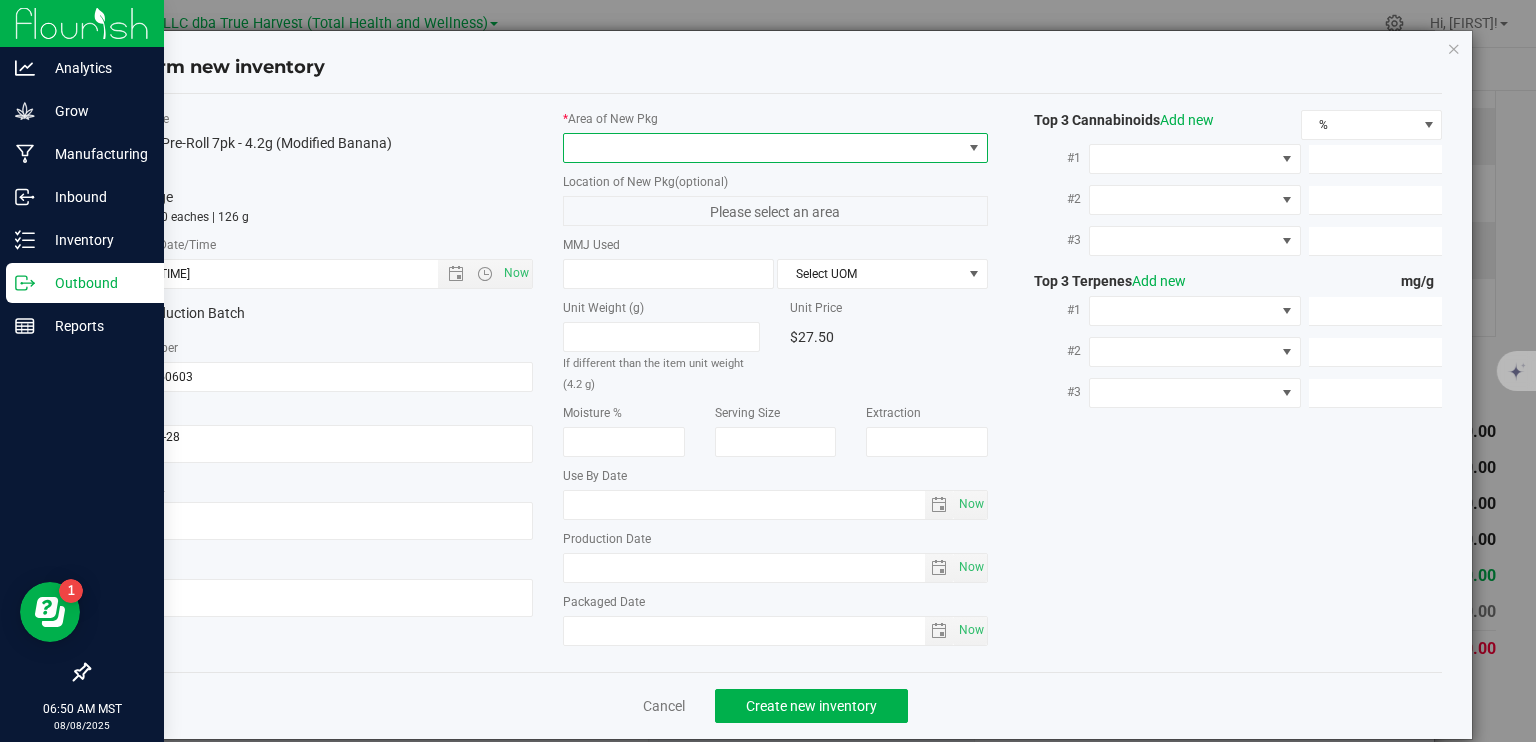 type on "[DATE] [TIME]" 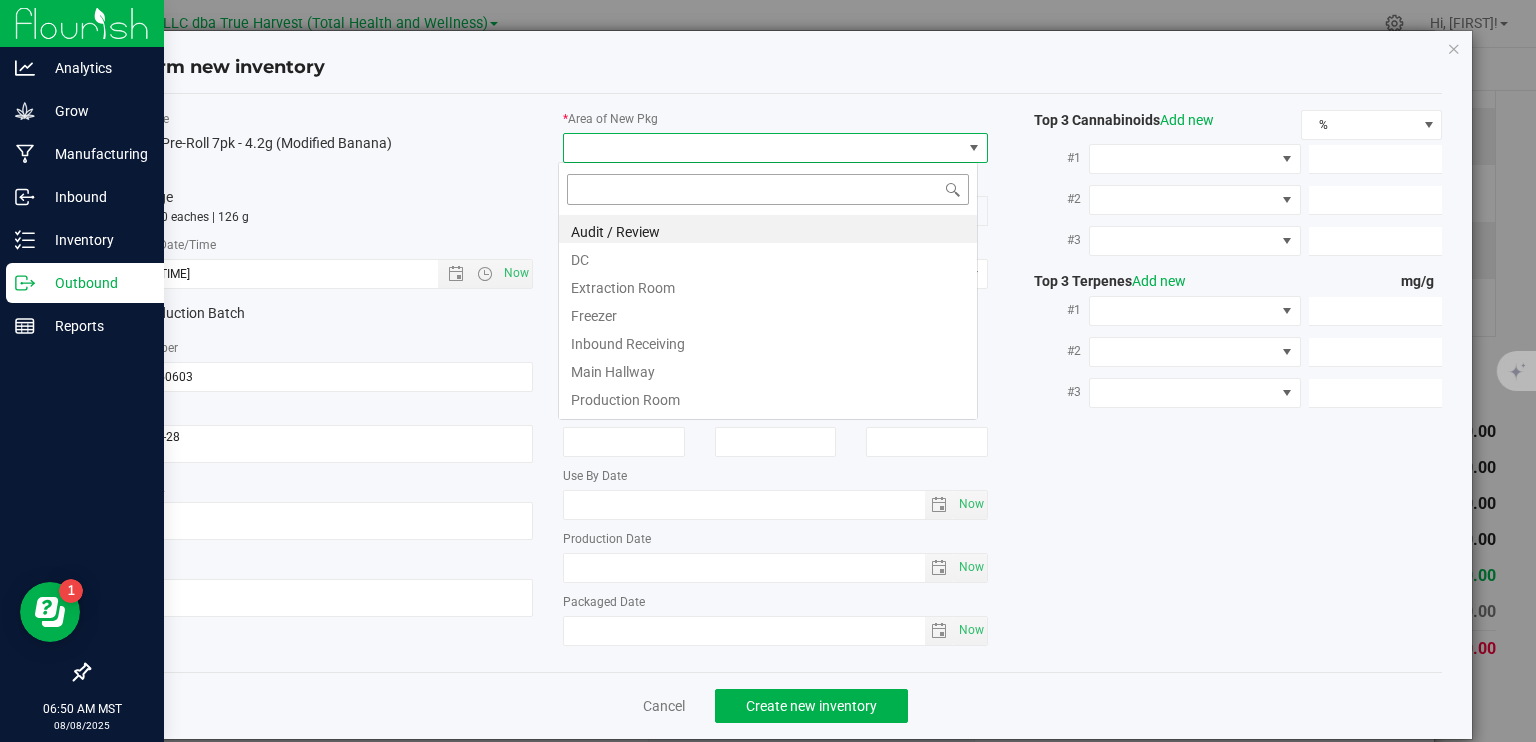 scroll, scrollTop: 99970, scrollLeft: 99580, axis: both 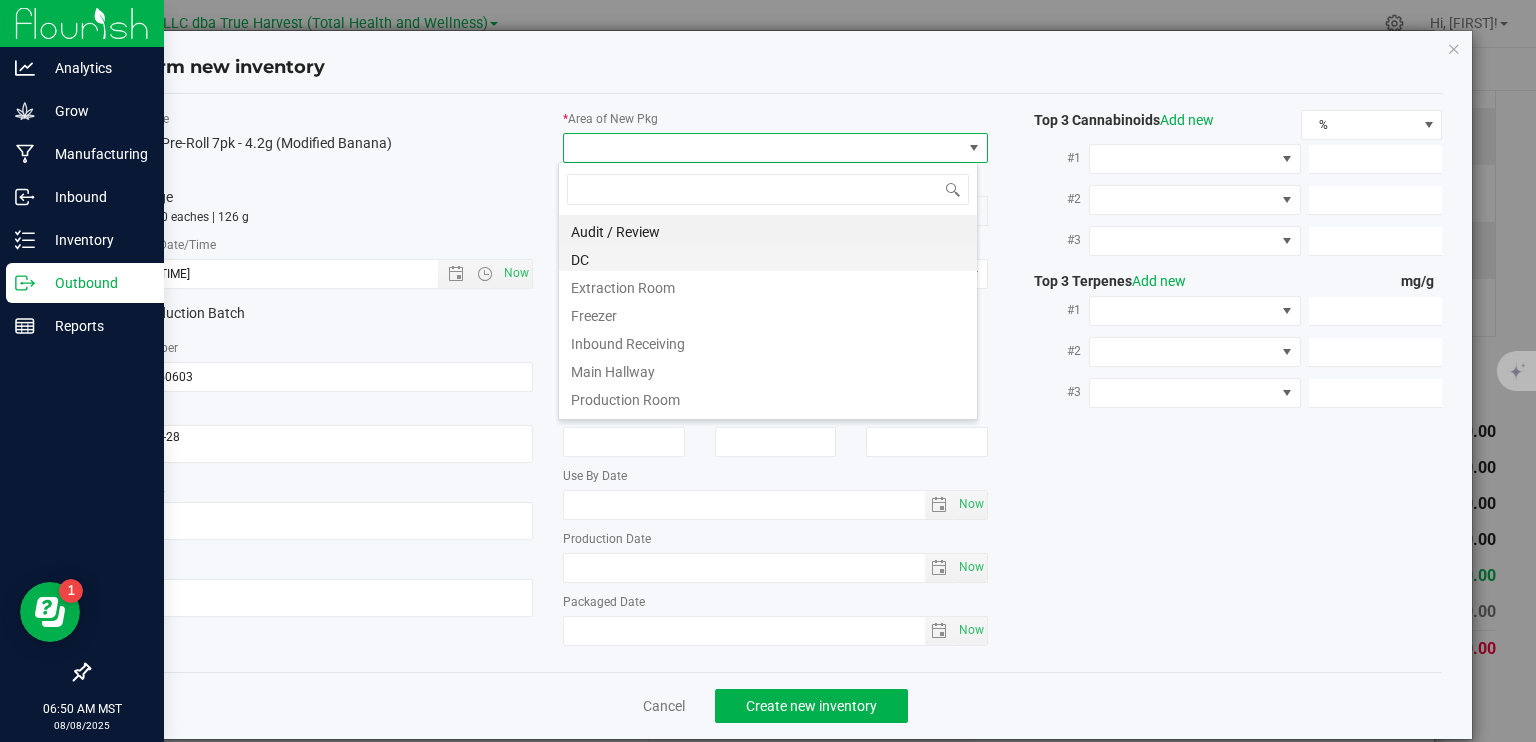 click on "DC" at bounding box center [768, 257] 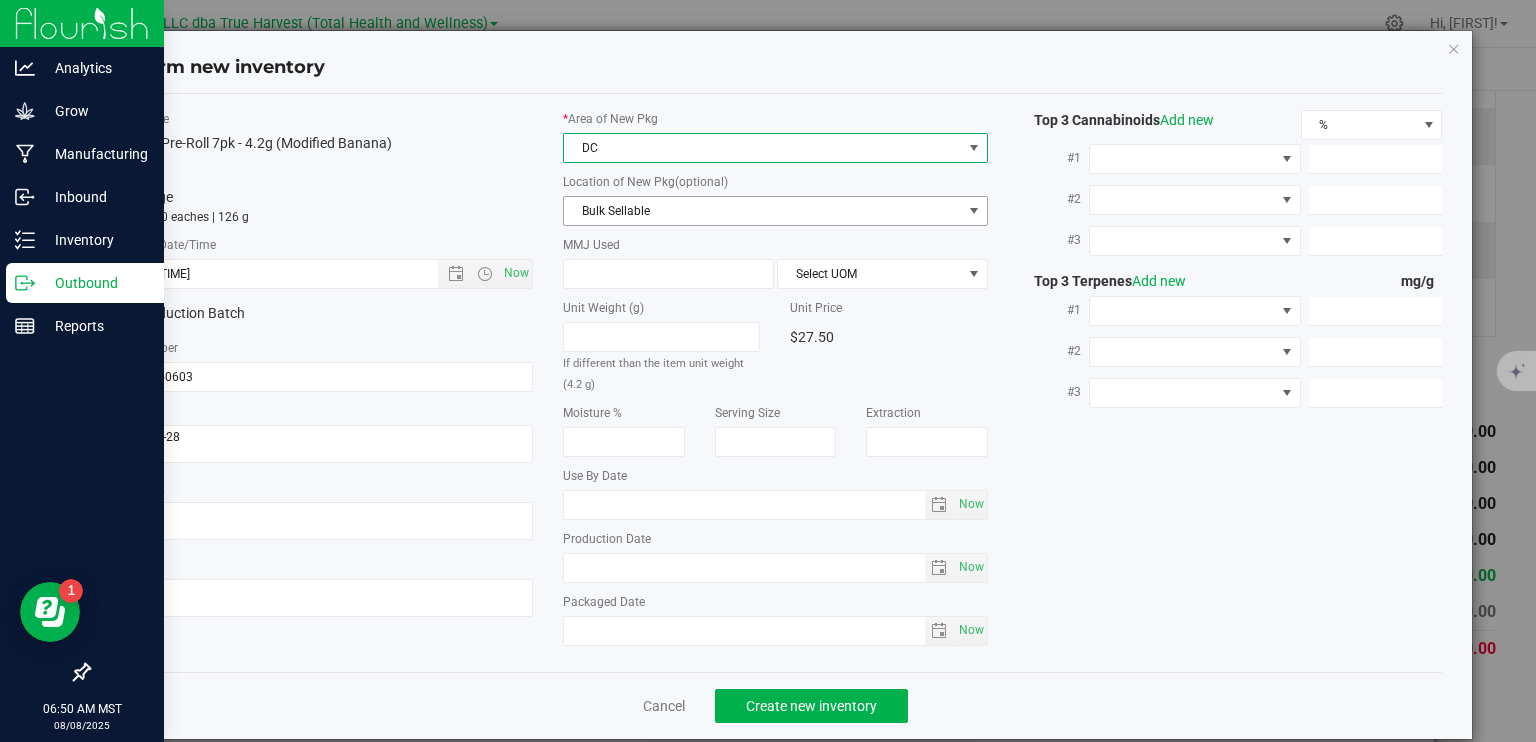 click on "Bulk Sellable" at bounding box center [763, 211] 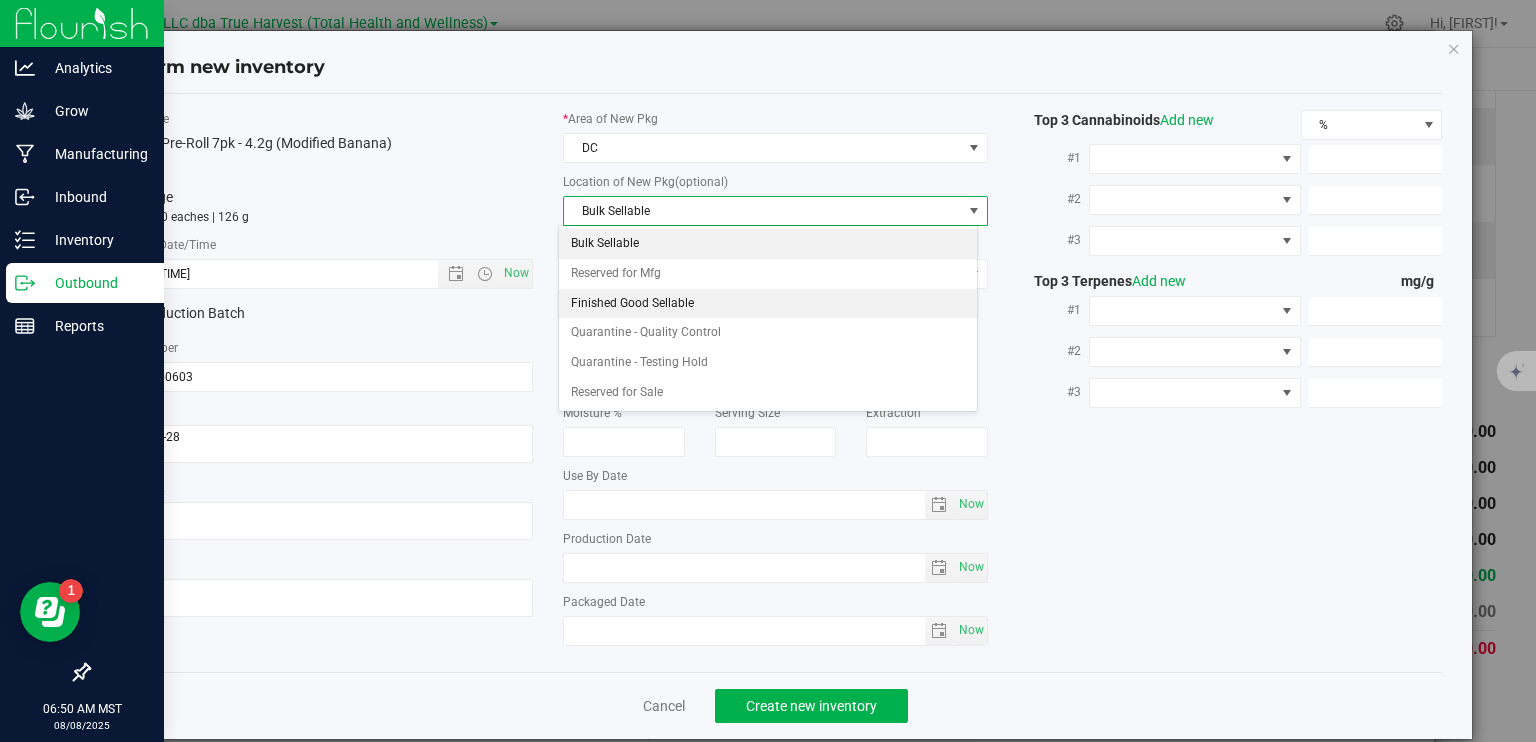 click on "Finished Good Sellable" at bounding box center (768, 304) 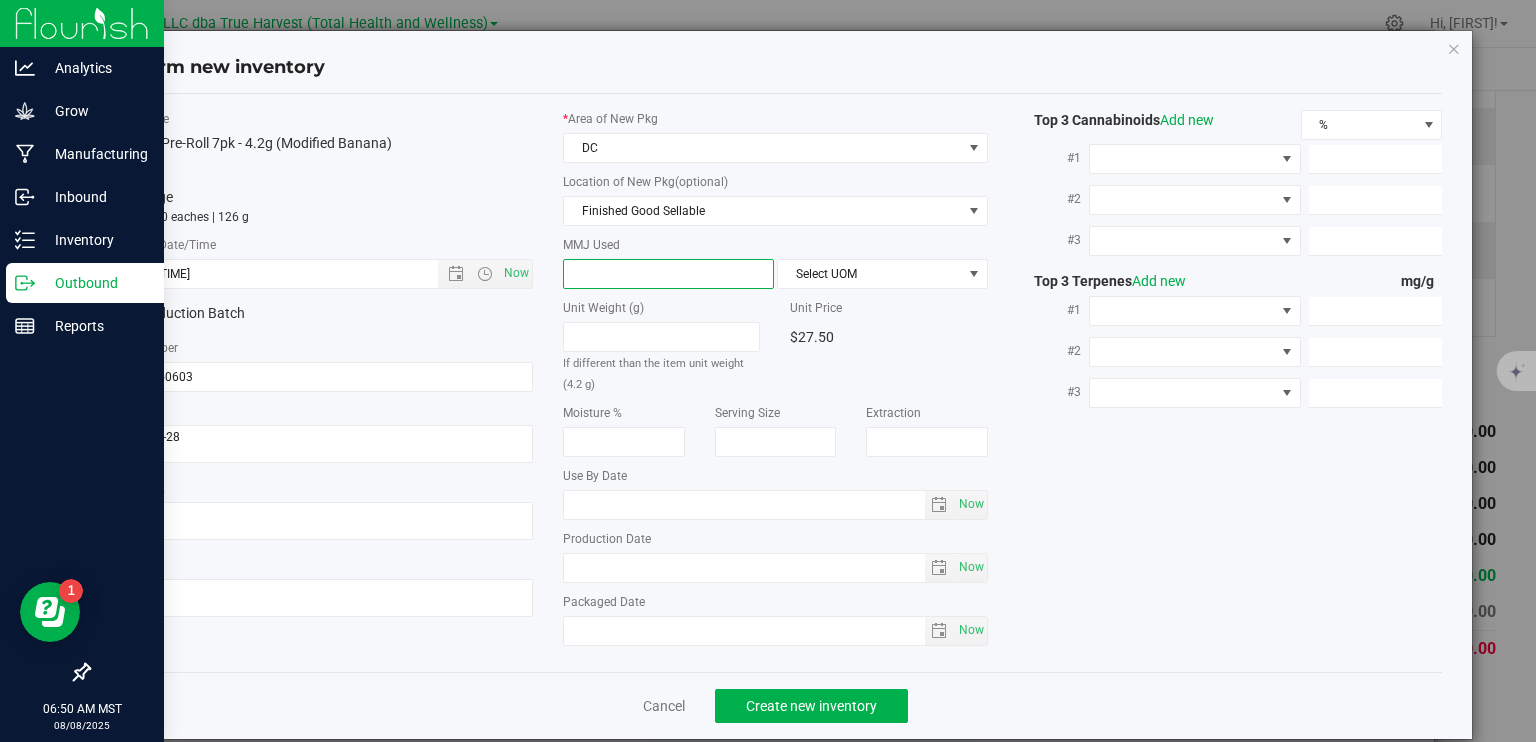 click at bounding box center (668, 274) 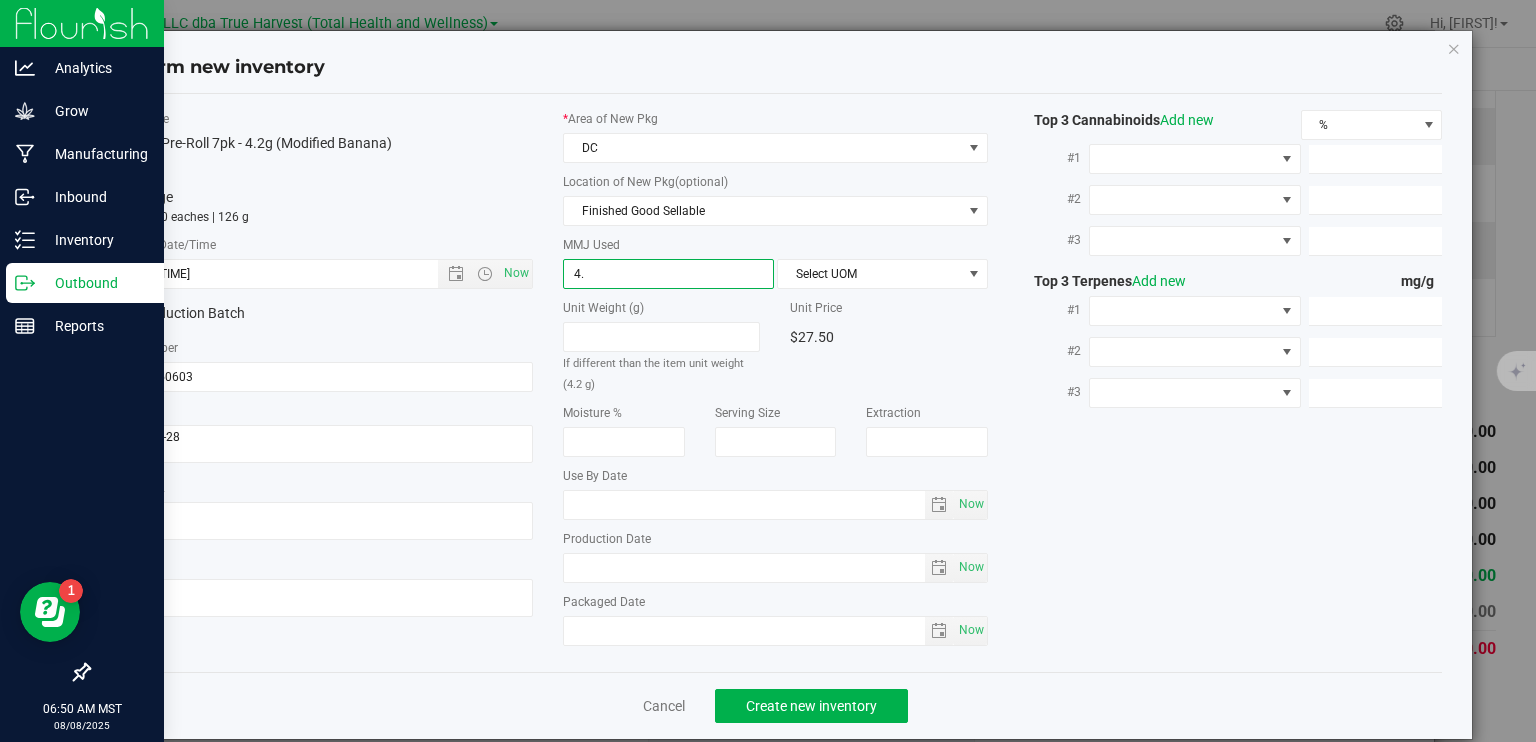 type on "4.2" 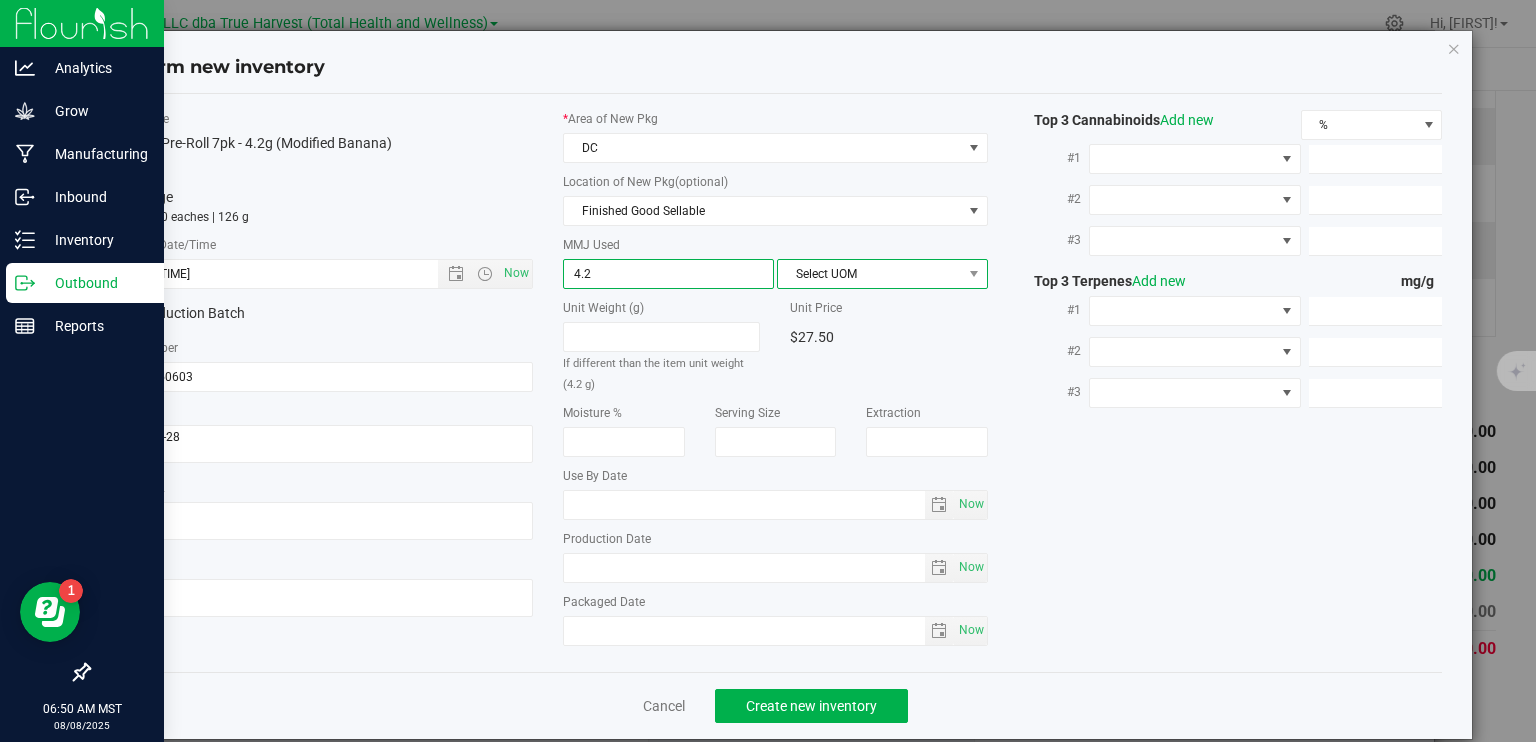 type on "4.2000" 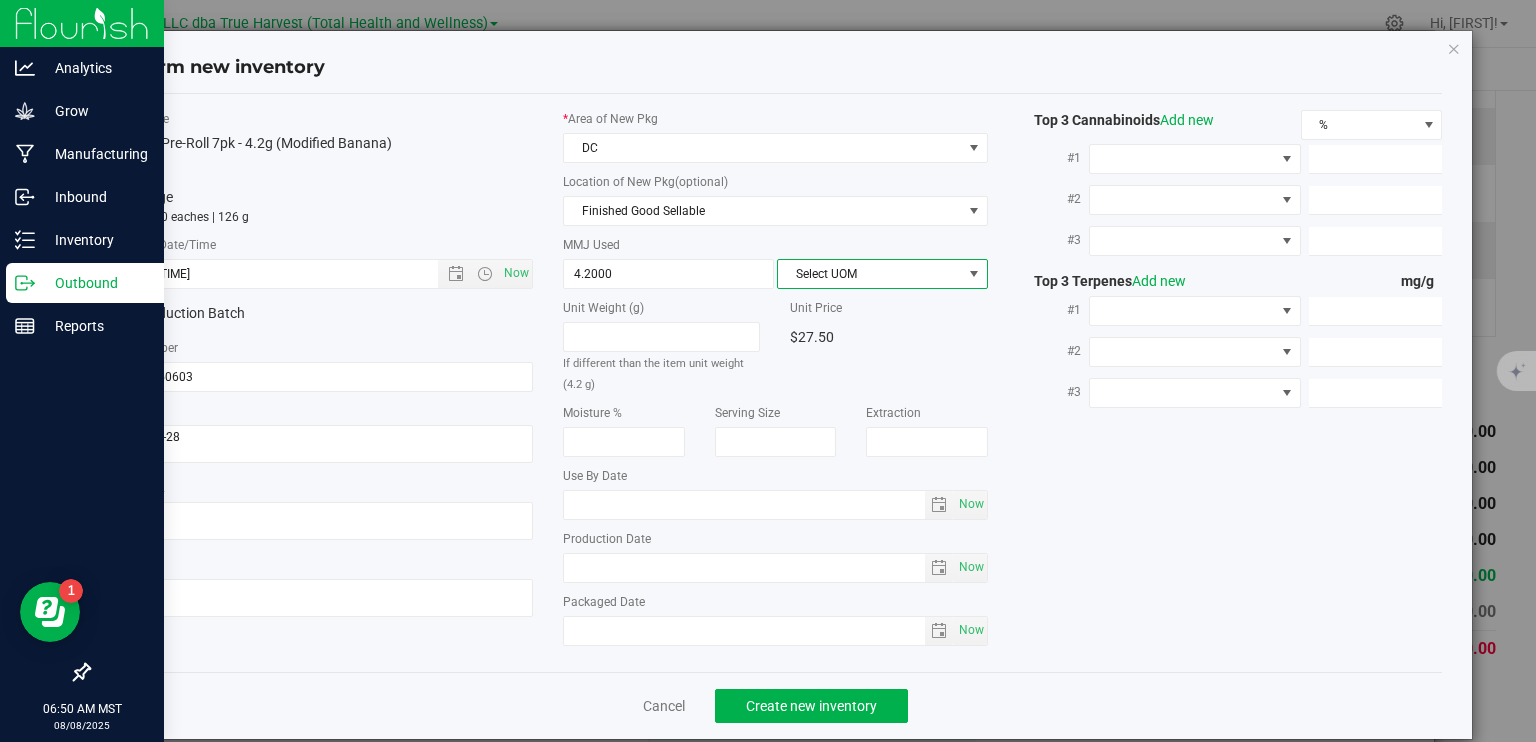 click on "Select UOM" at bounding box center (870, 274) 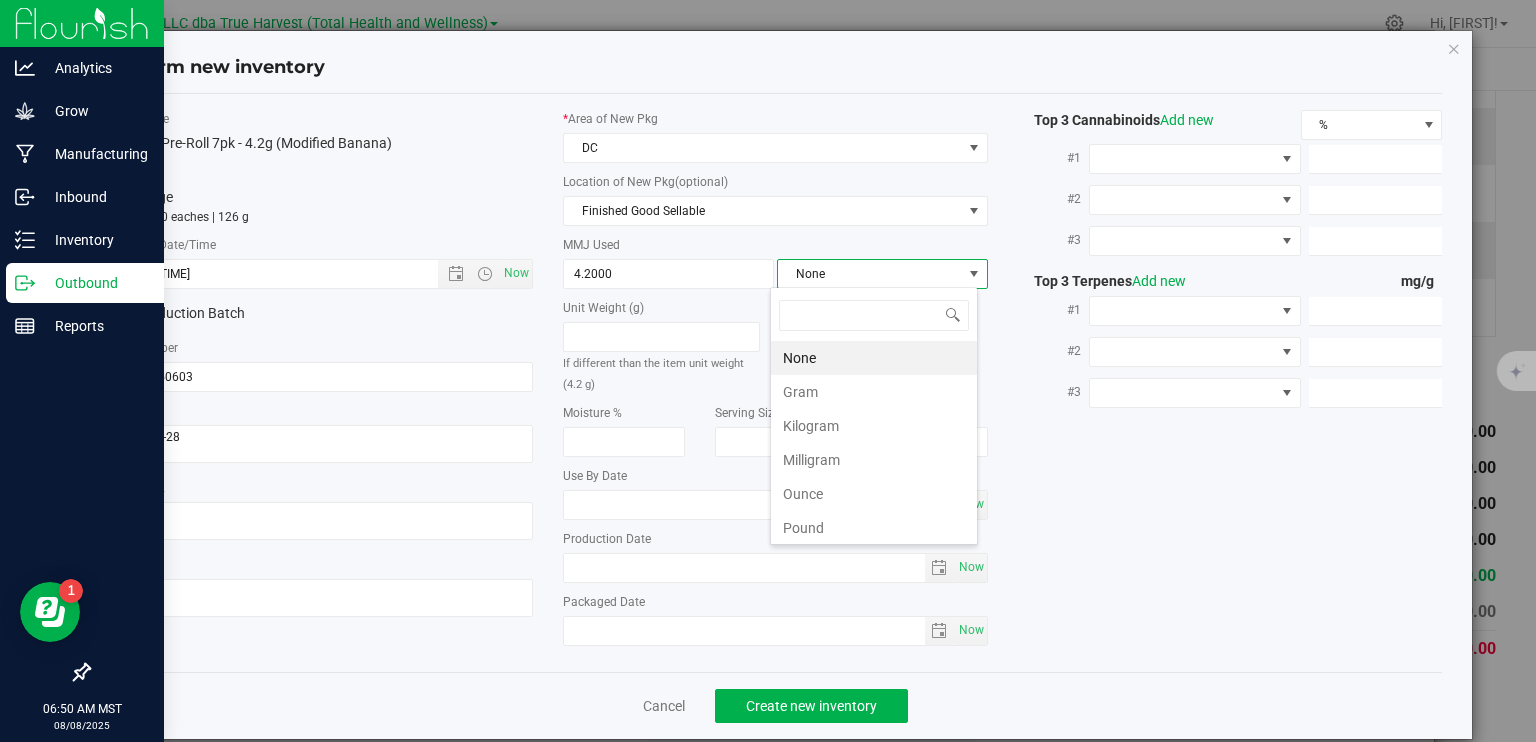 scroll, scrollTop: 99970, scrollLeft: 99792, axis: both 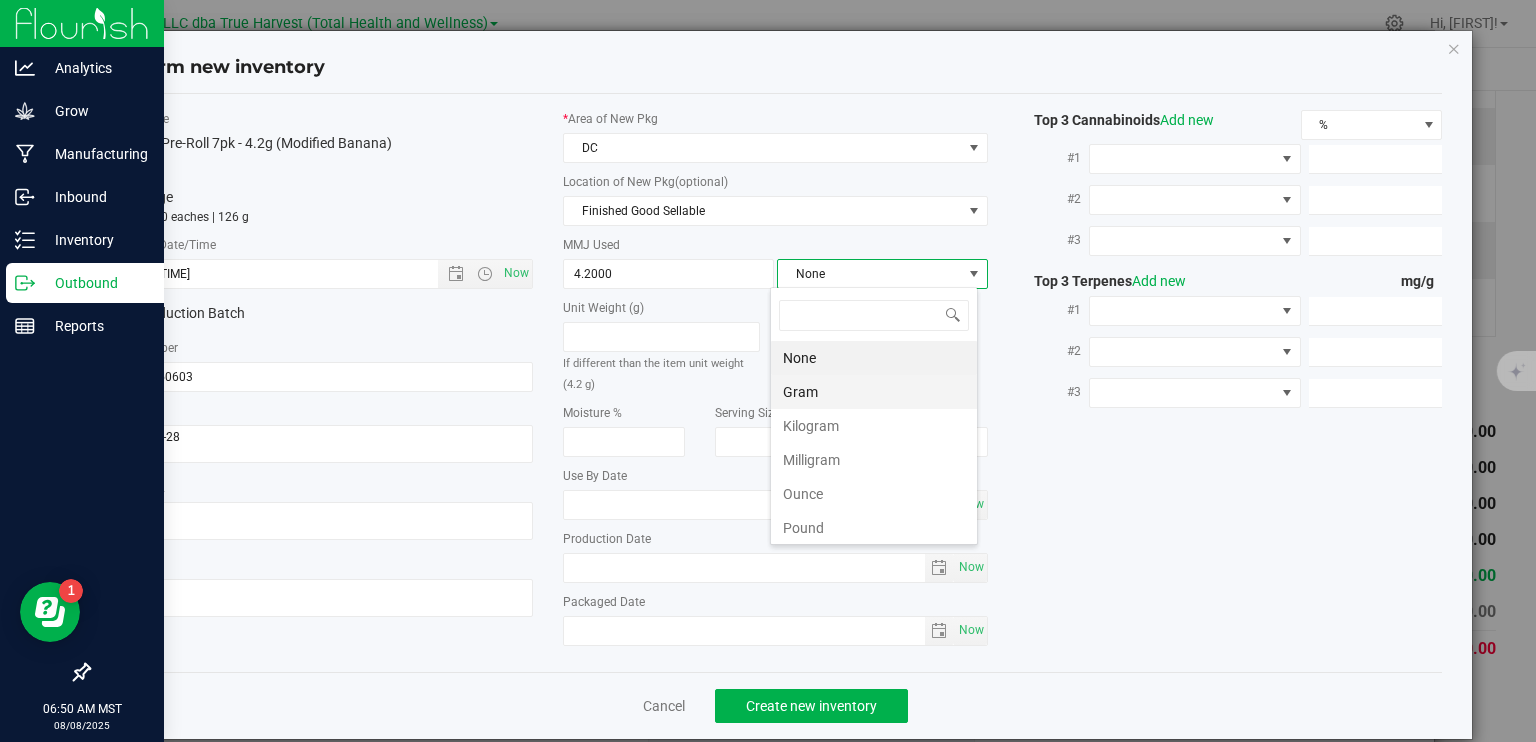 click on "Gram" at bounding box center [874, 392] 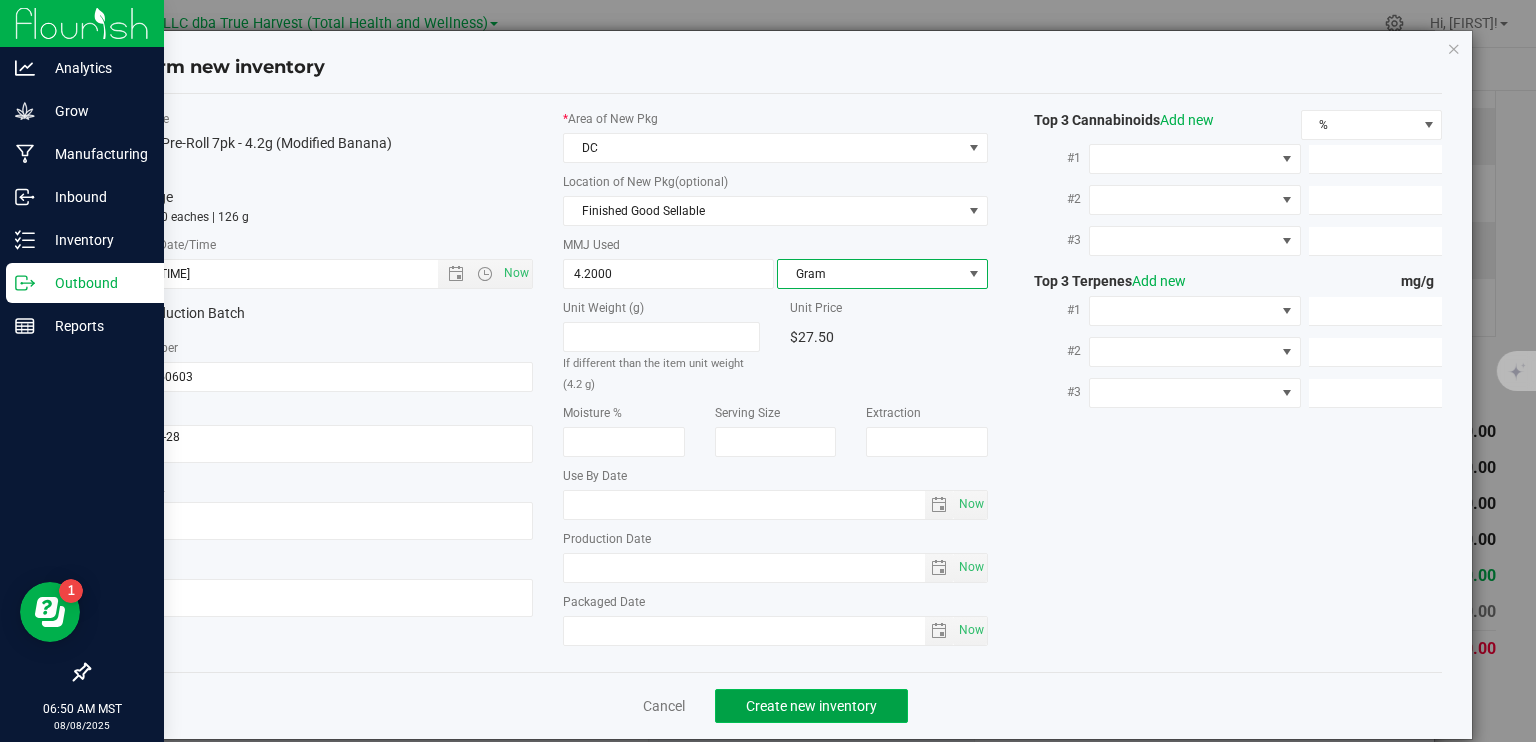 click on "Create new inventory" 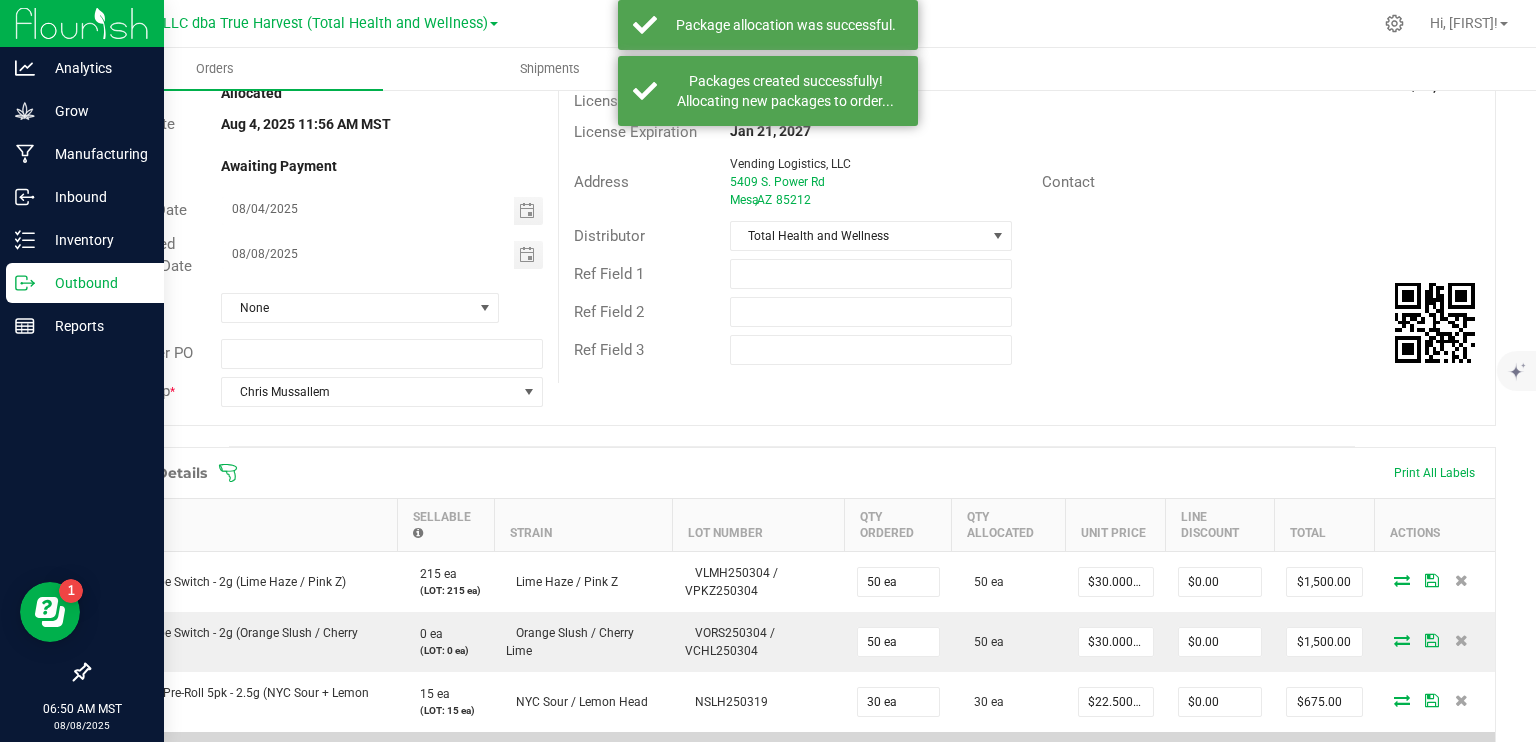 scroll, scrollTop: 0, scrollLeft: 0, axis: both 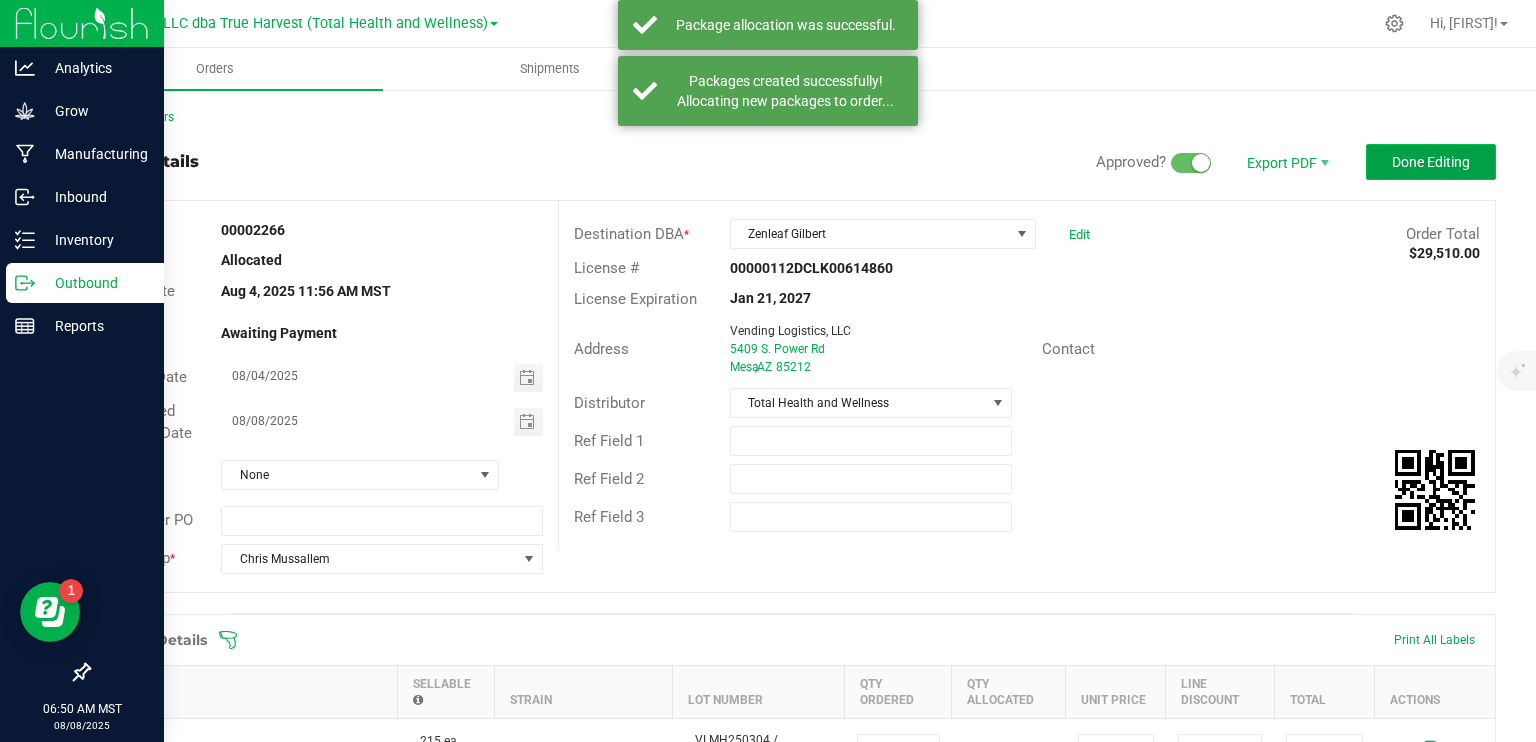 click on "Done Editing" at bounding box center [1431, 162] 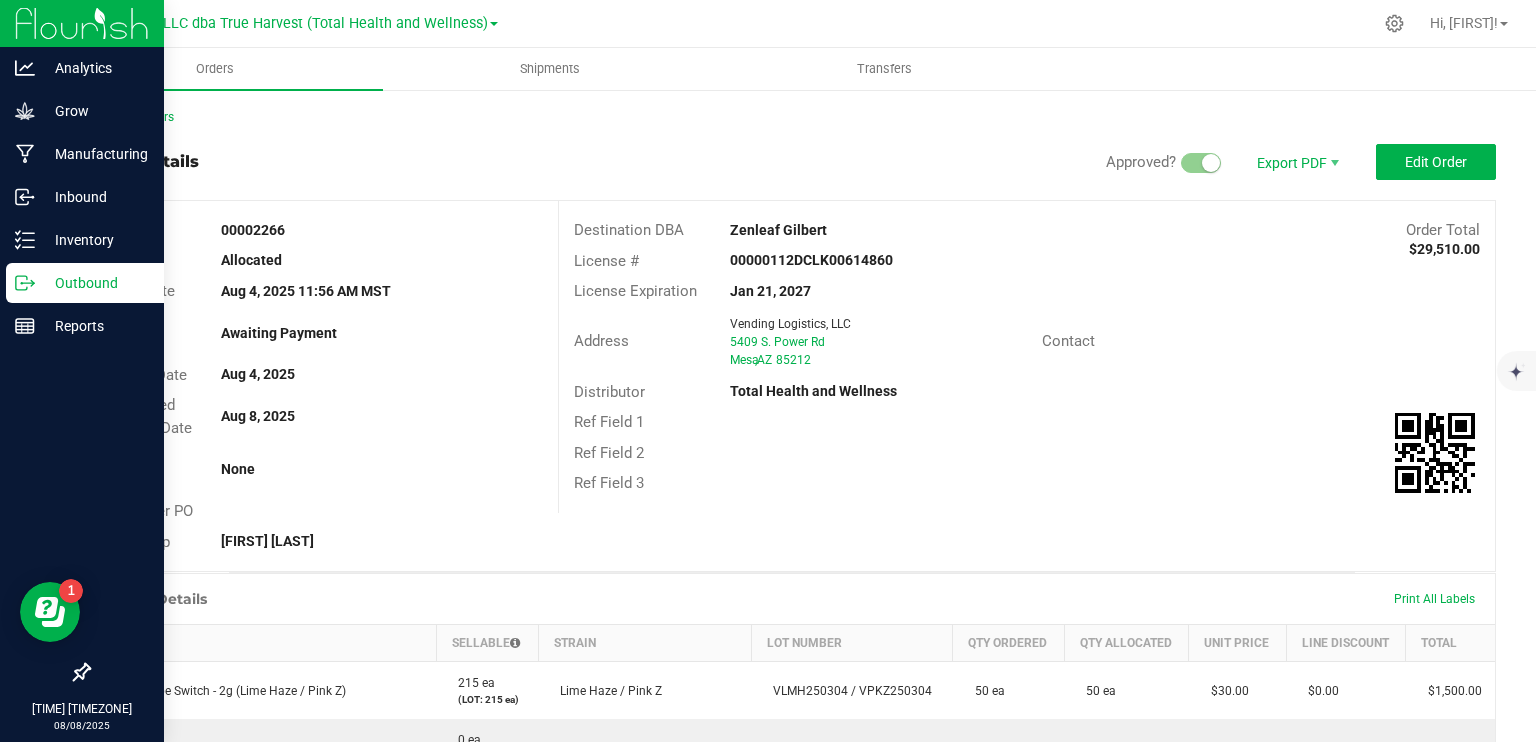 click on "Order details   Approved?   Export PDF   Edit Order" at bounding box center (792, 162) 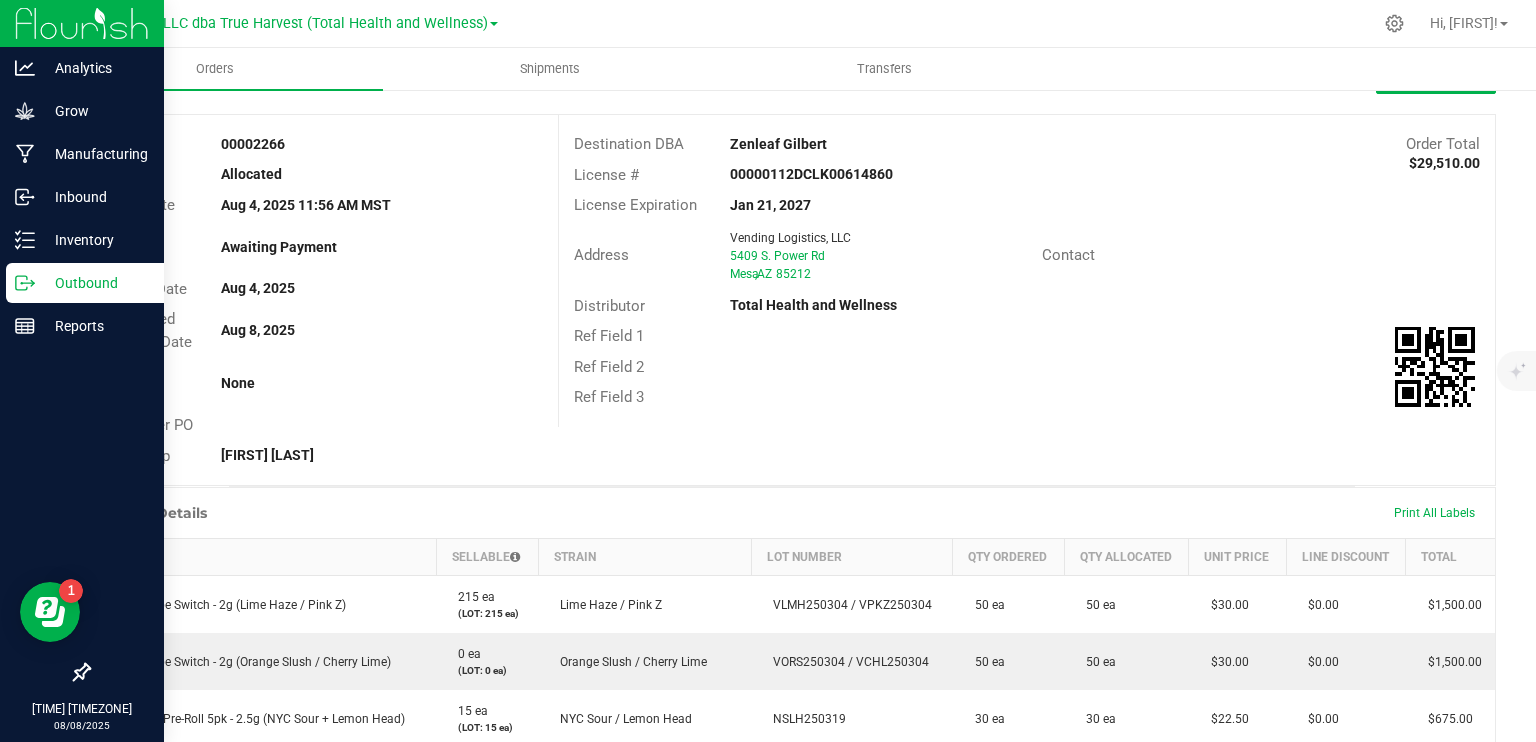 scroll, scrollTop: 0, scrollLeft: 0, axis: both 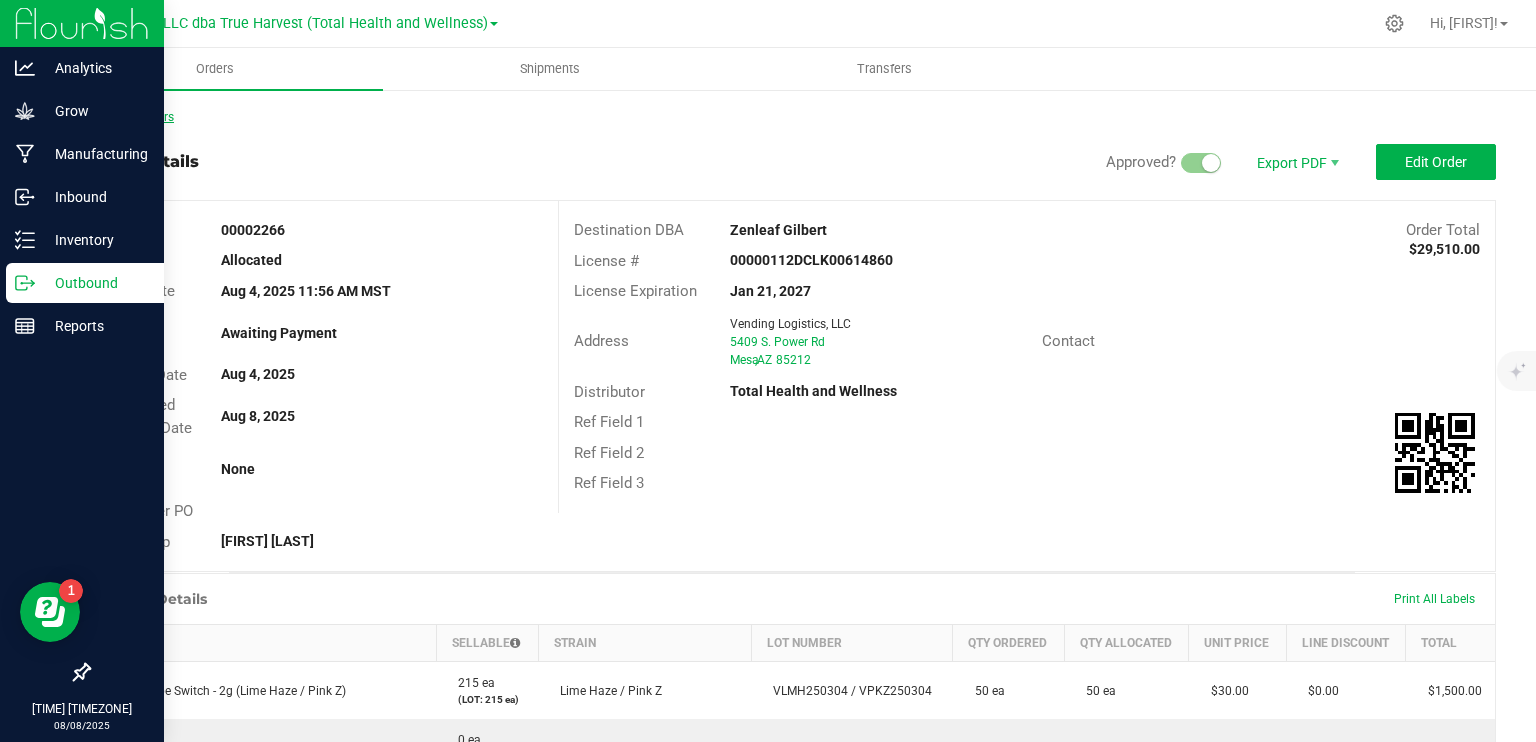 click on "Back to Orders" at bounding box center [131, 117] 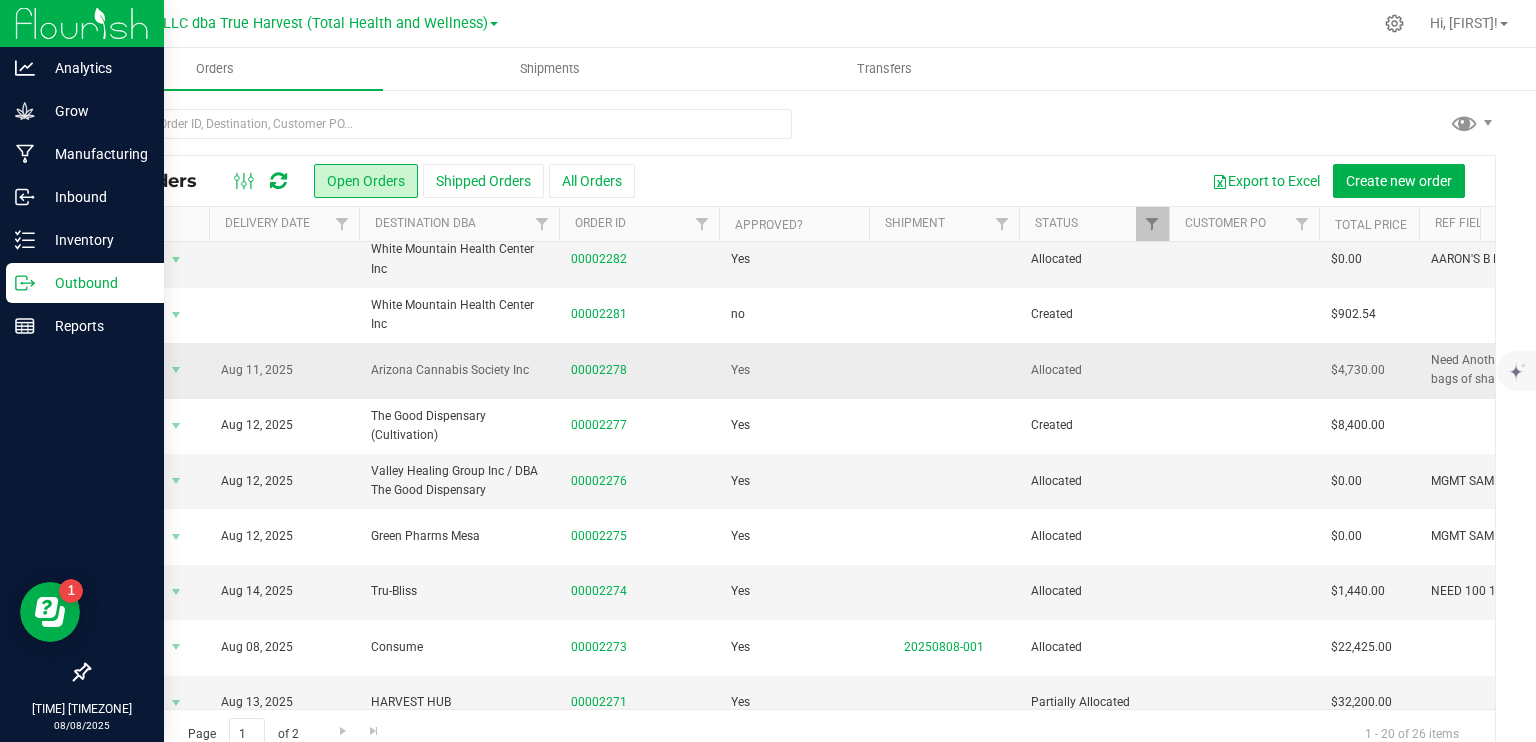 scroll, scrollTop: 100, scrollLeft: 0, axis: vertical 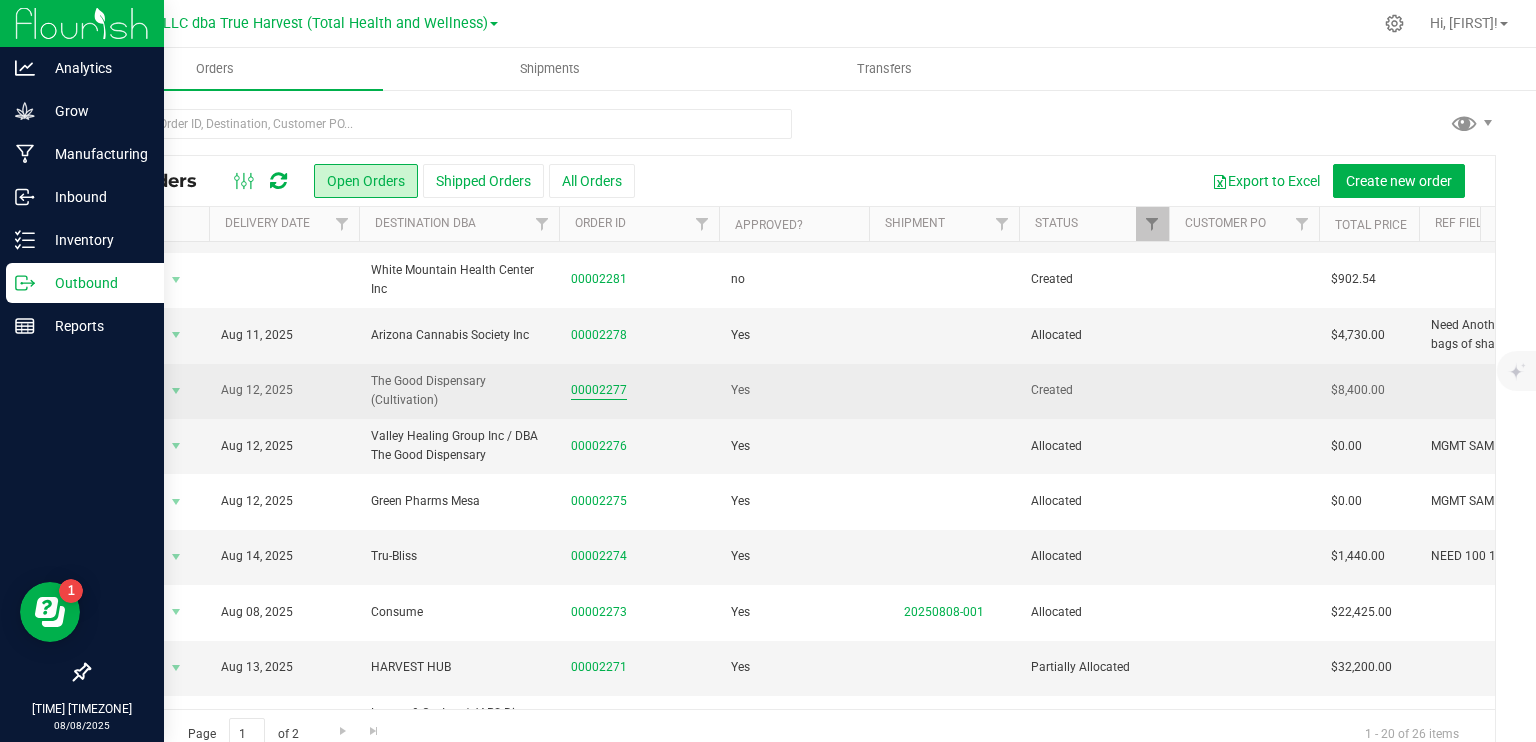 click on "00002277" at bounding box center [599, 390] 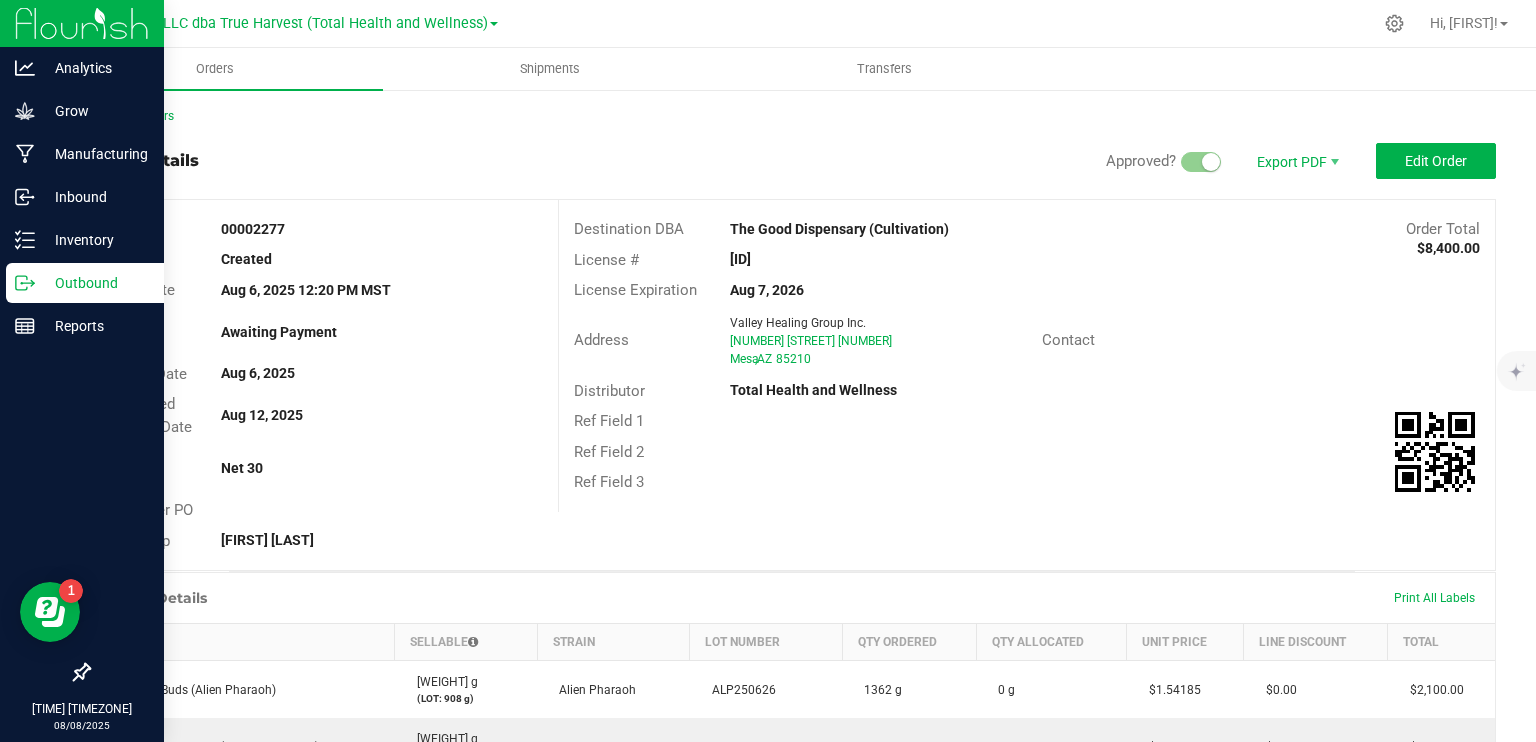 scroll, scrollTop: 0, scrollLeft: 0, axis: both 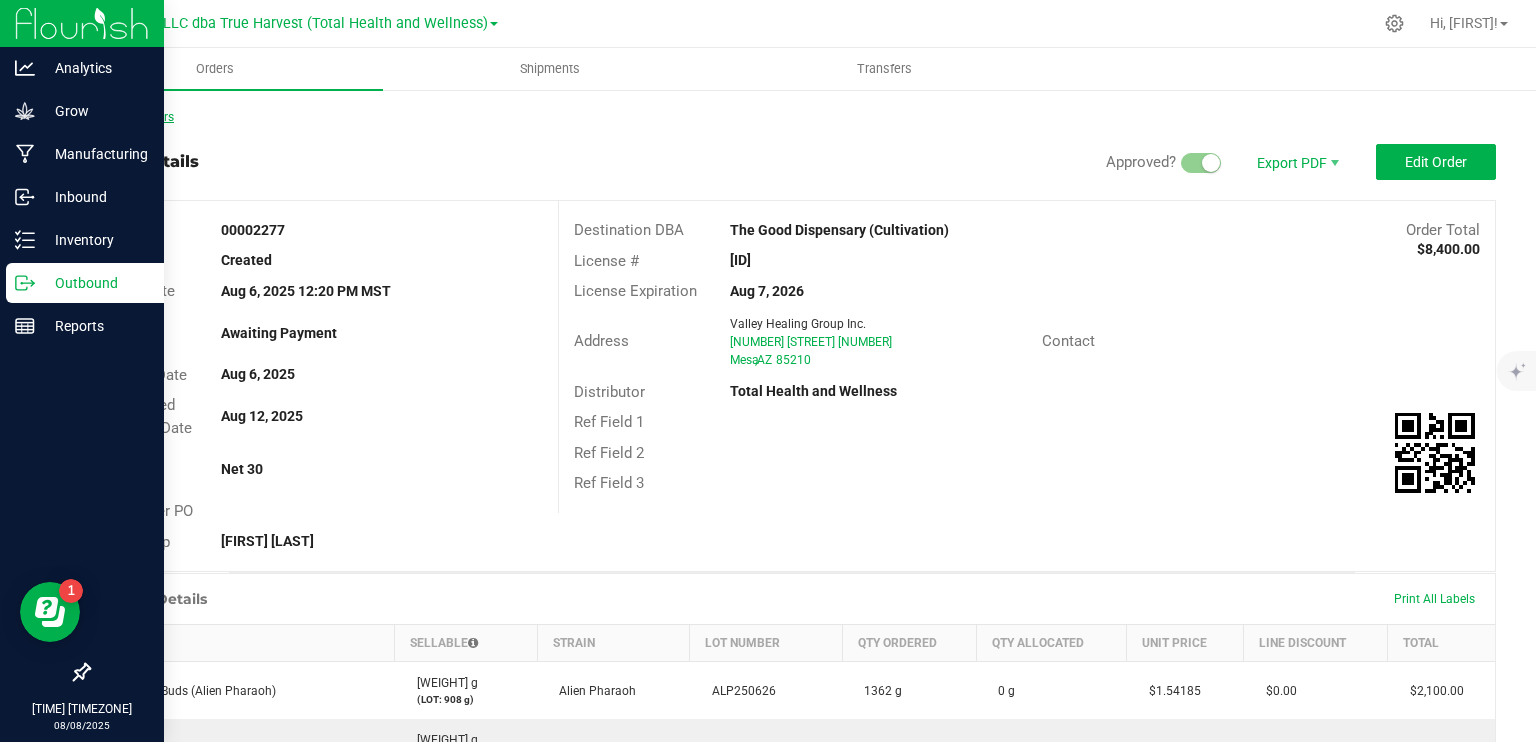 click on "Back to Orders" at bounding box center [131, 117] 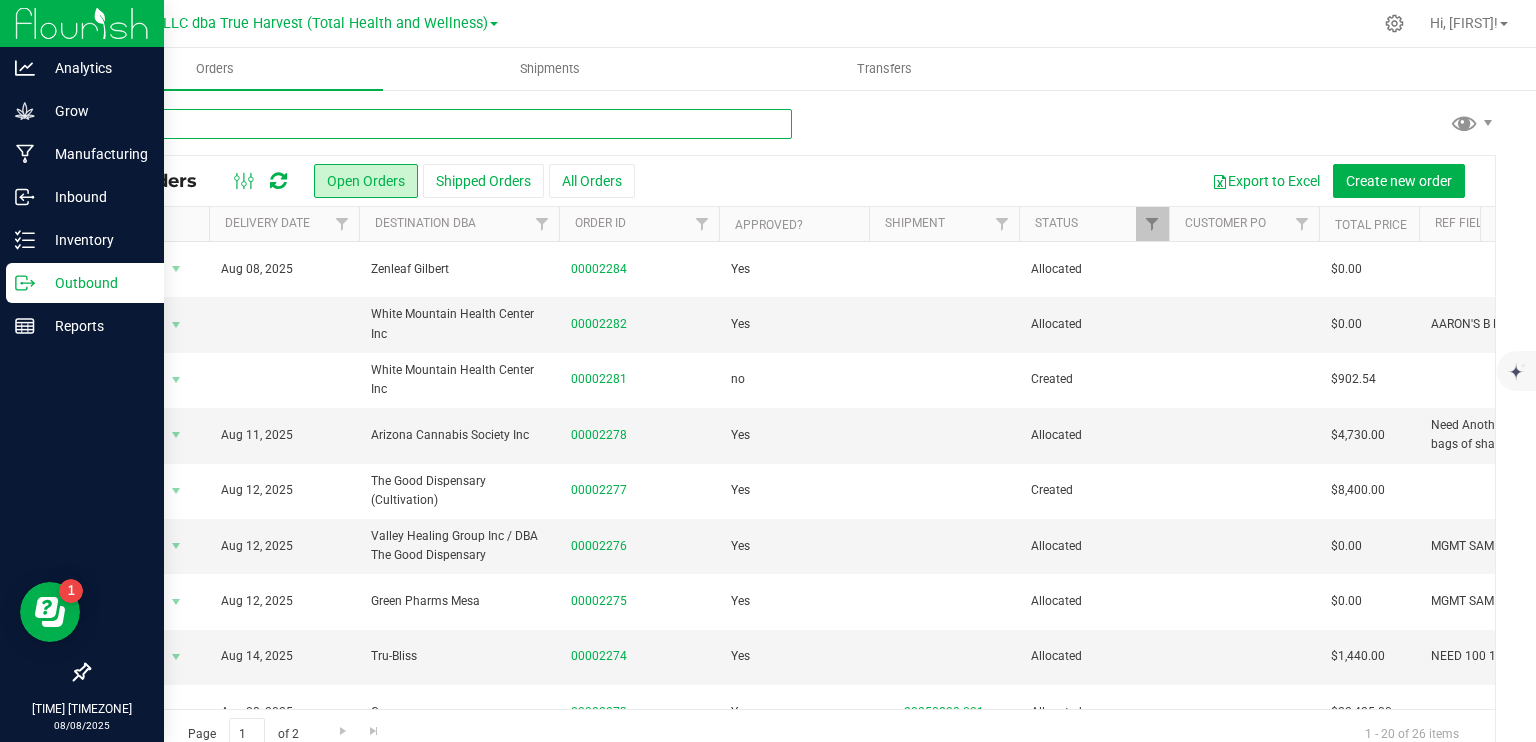 click at bounding box center (440, 124) 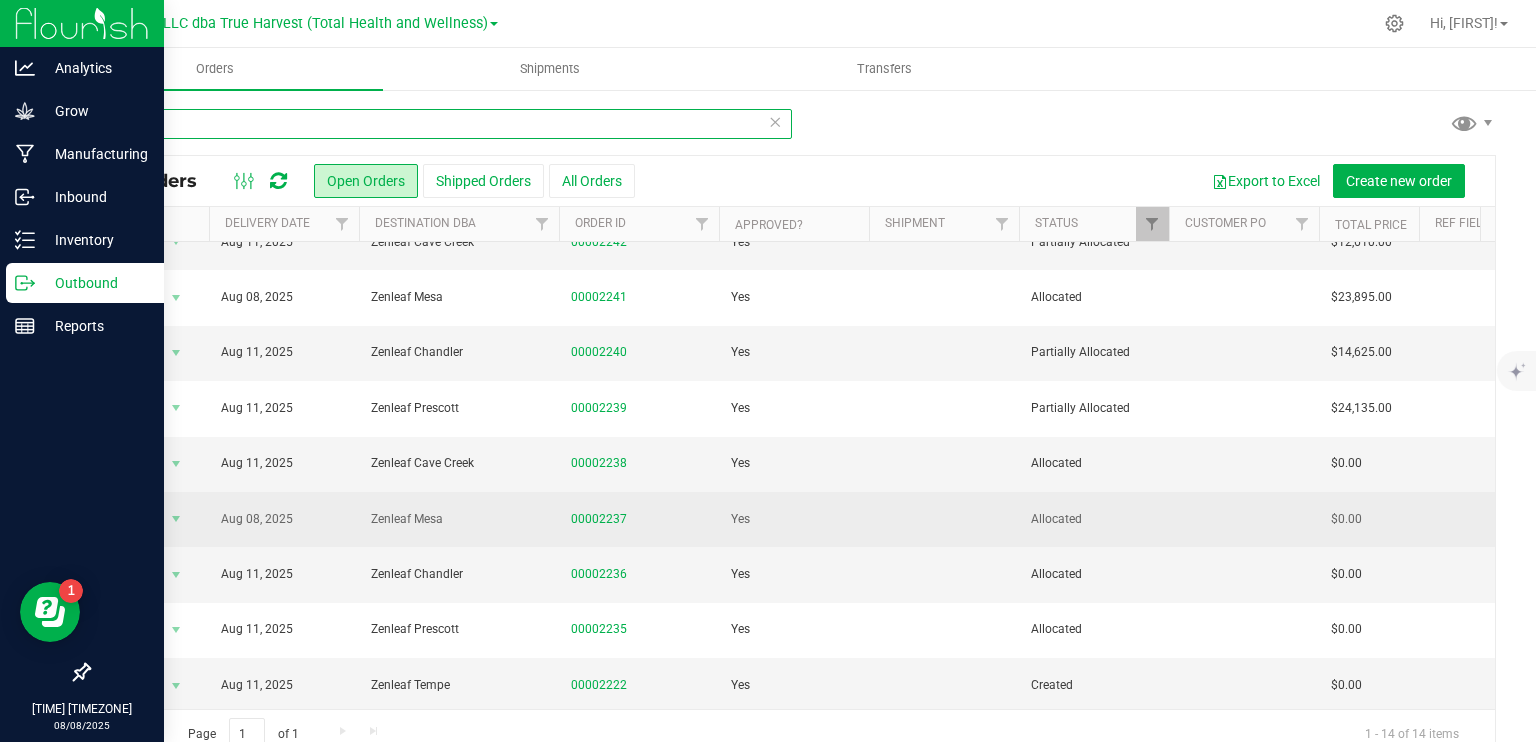 scroll, scrollTop: 319, scrollLeft: 0, axis: vertical 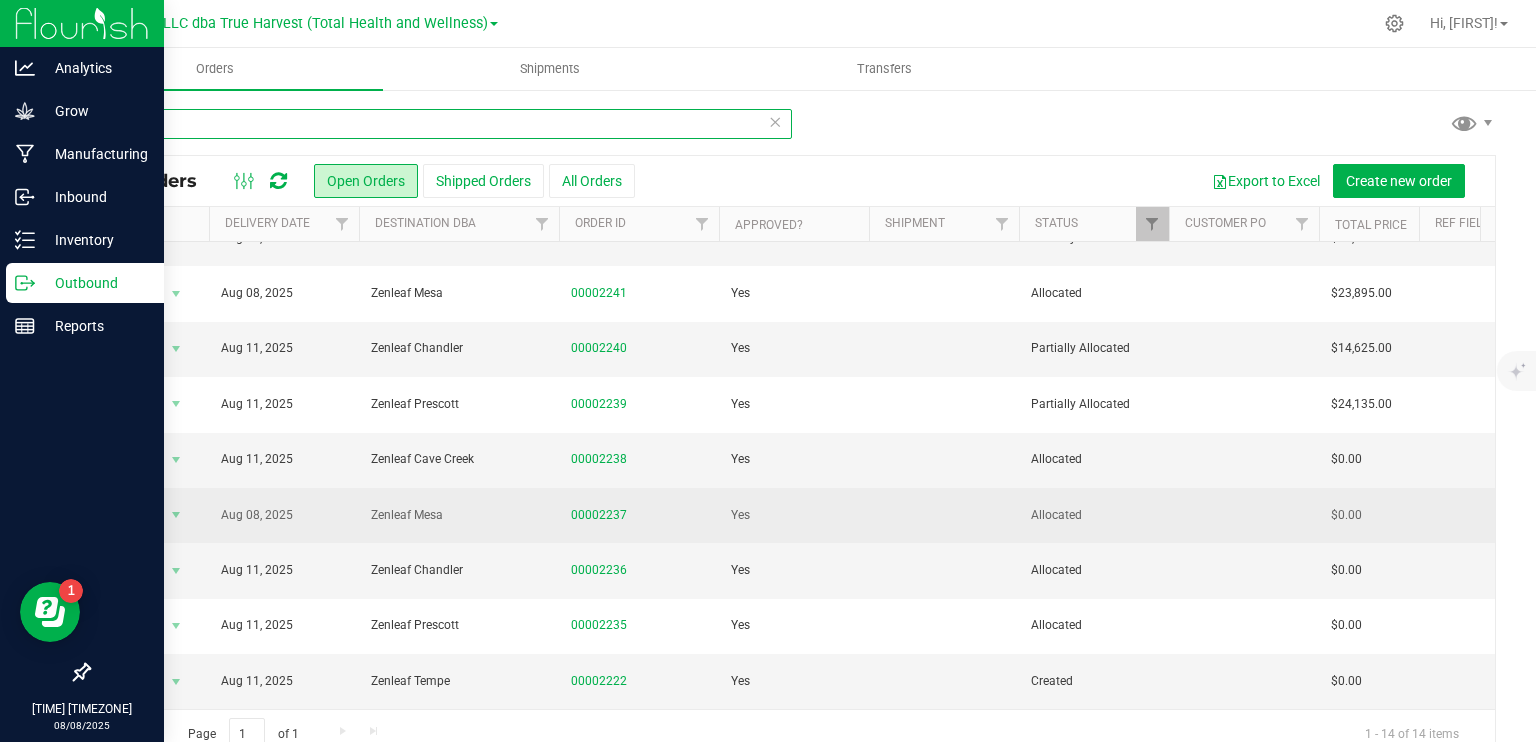 type on "zen" 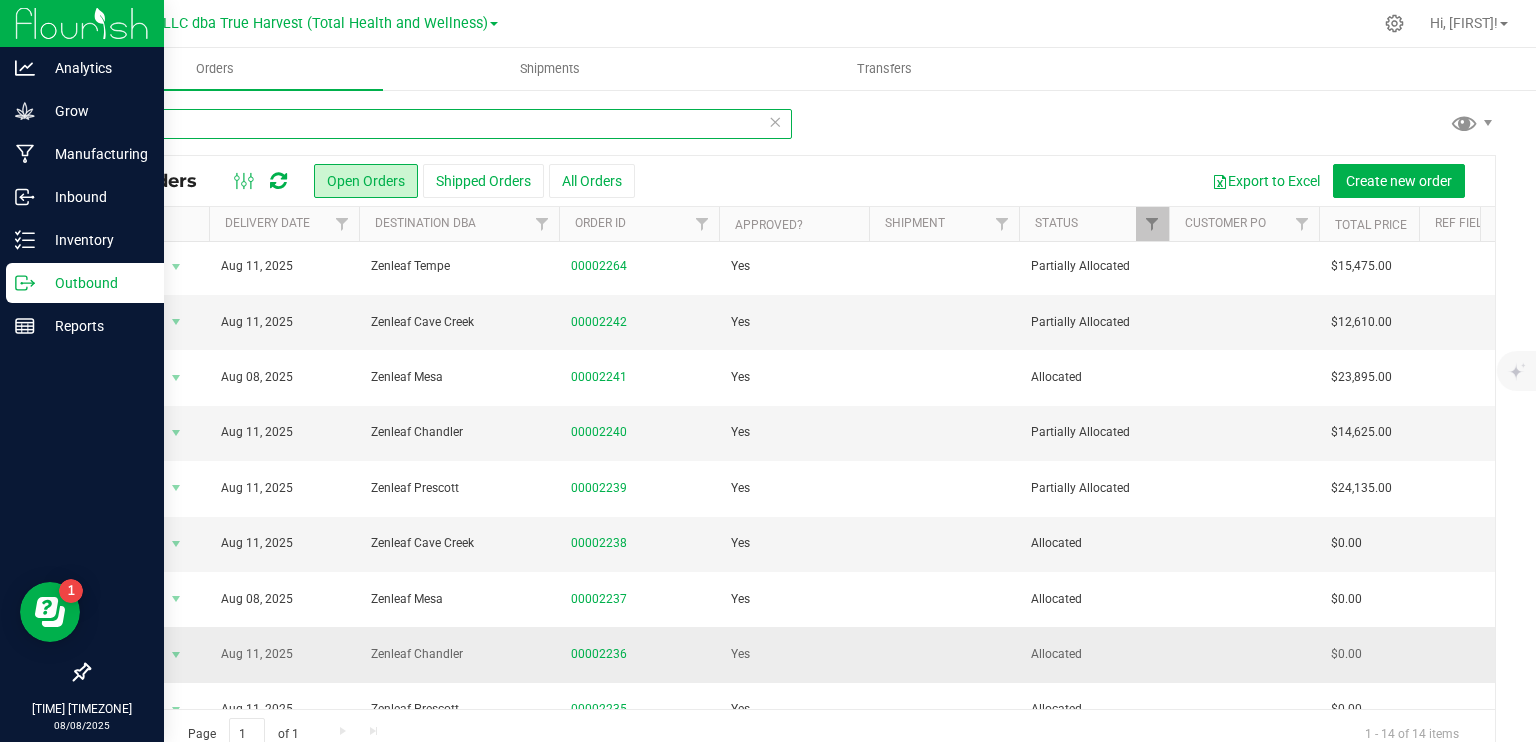scroll, scrollTop: 319, scrollLeft: 0, axis: vertical 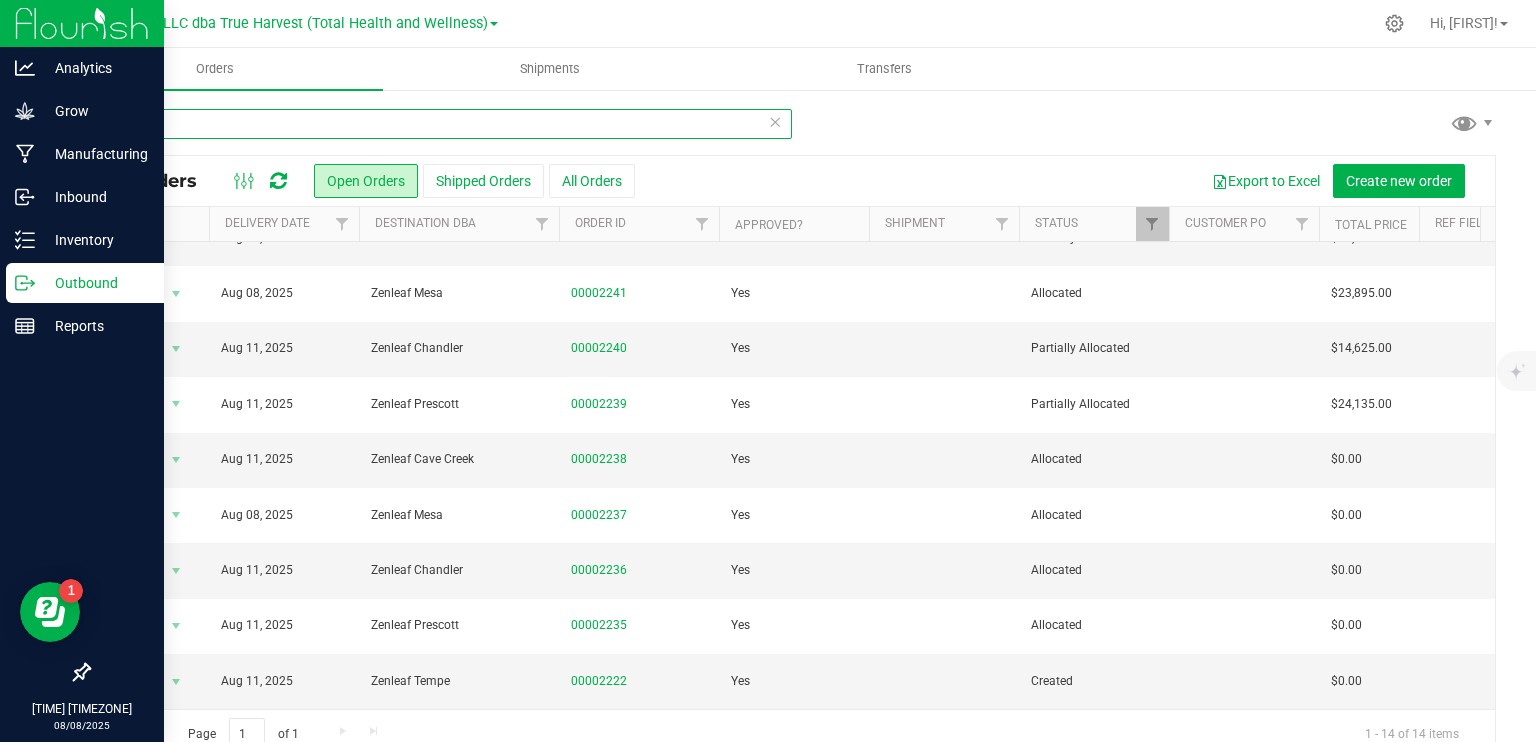 click on "zen" at bounding box center [440, 124] 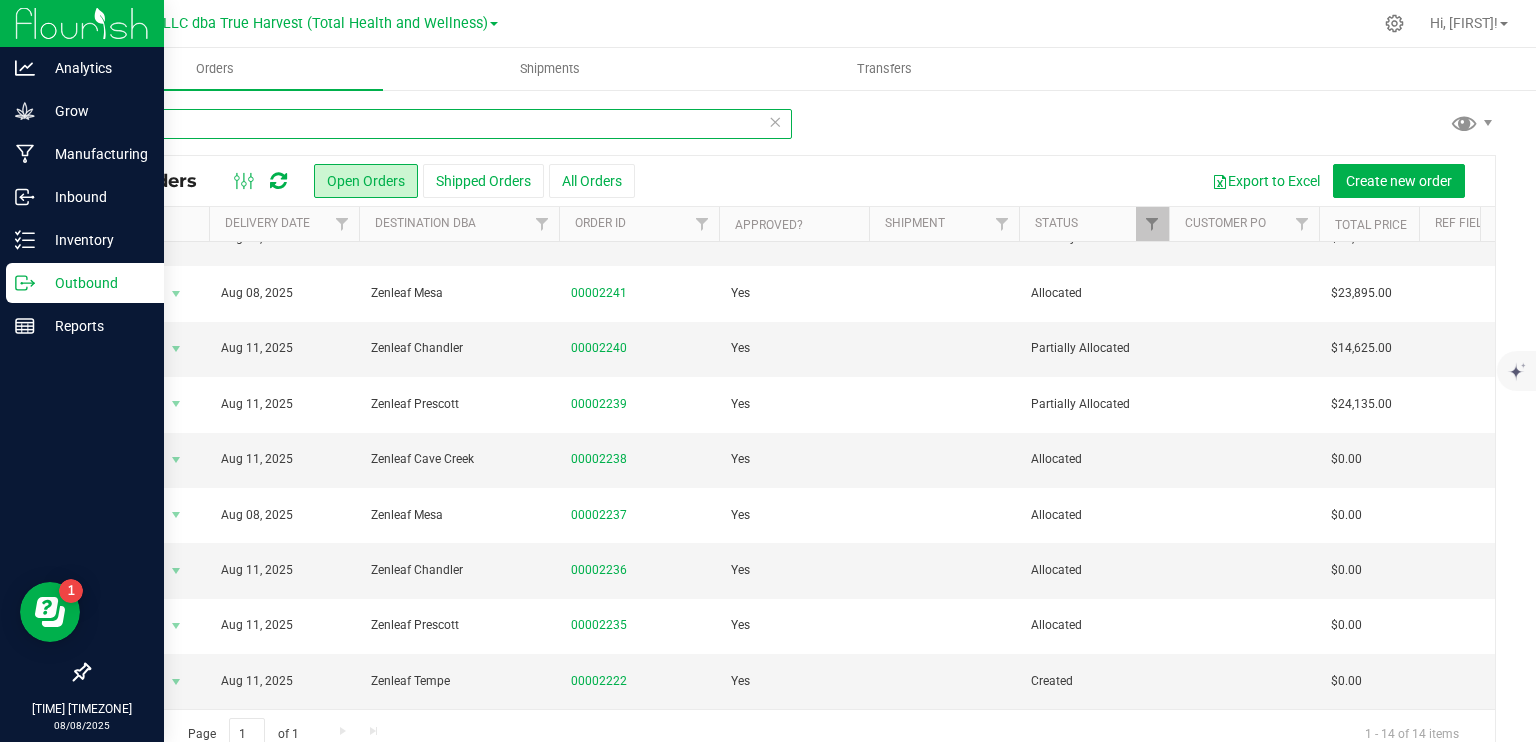click on "zen" at bounding box center (440, 124) 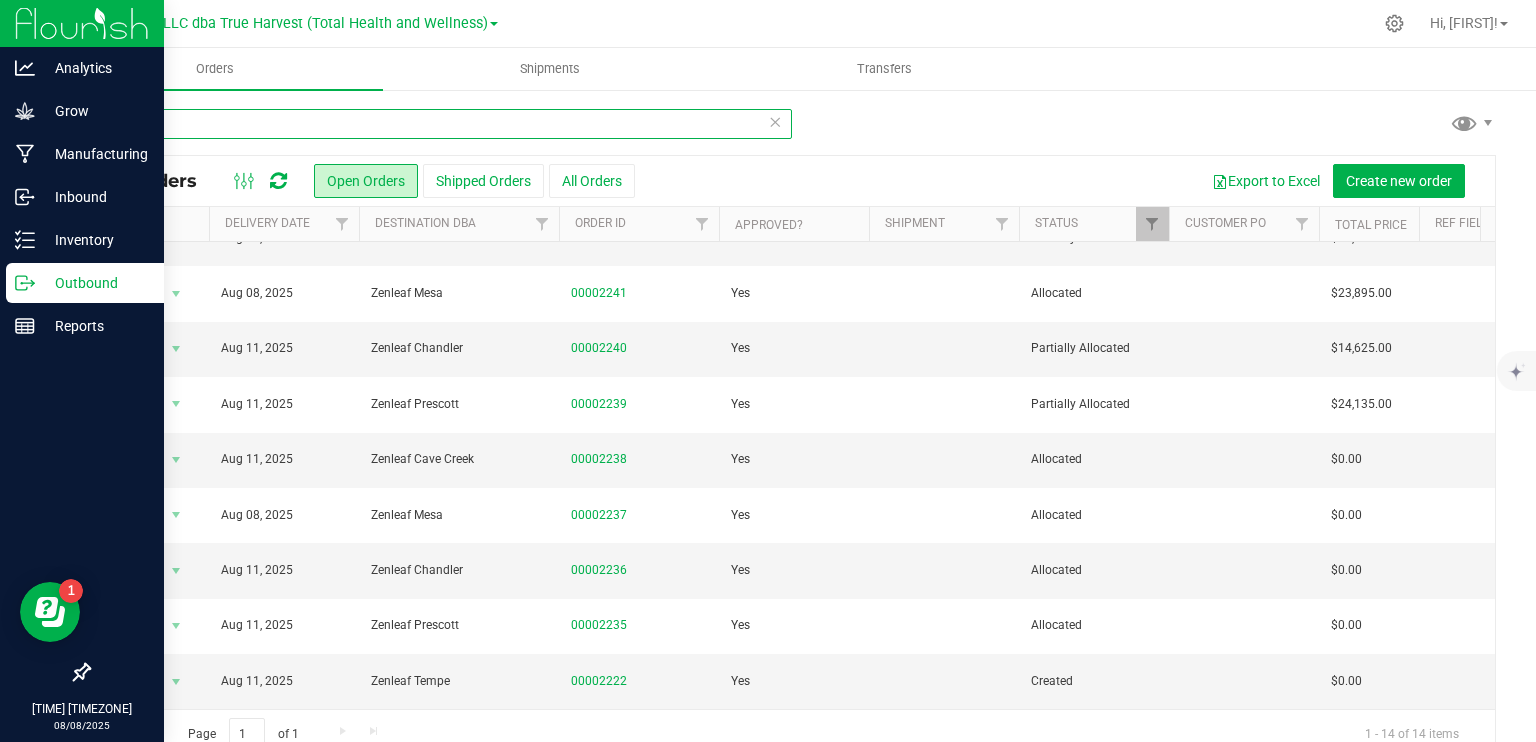 click on "zen" at bounding box center [440, 124] 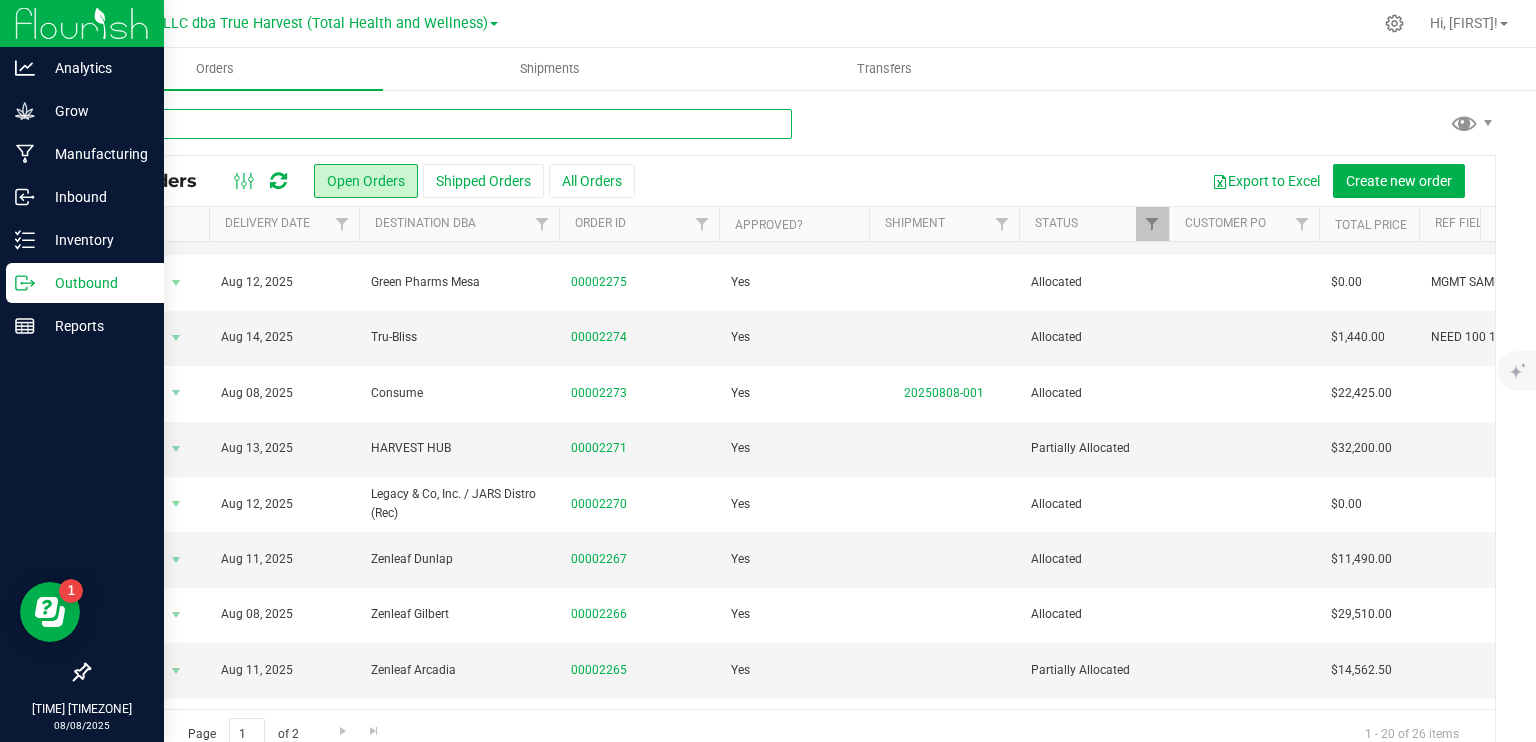 scroll, scrollTop: 0, scrollLeft: 0, axis: both 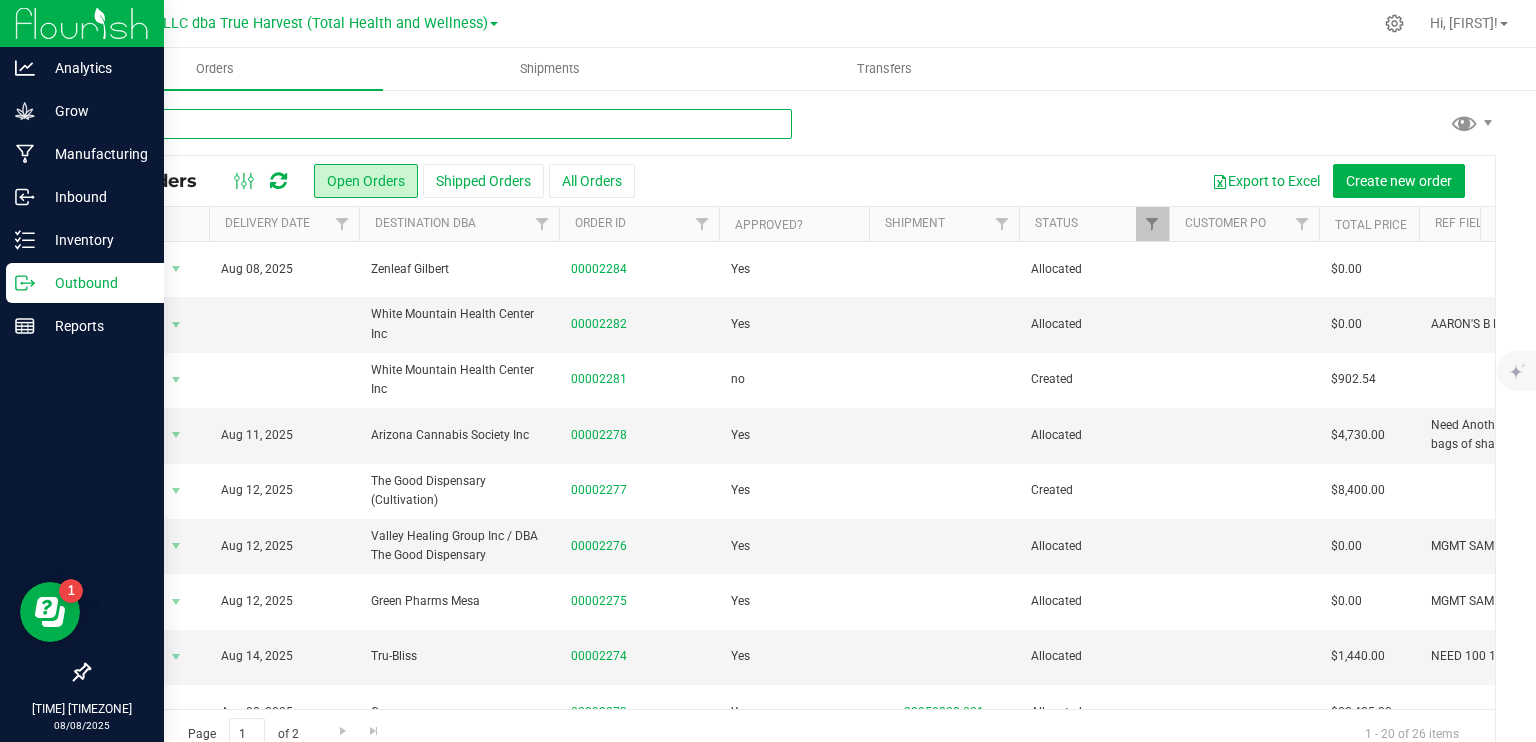 type 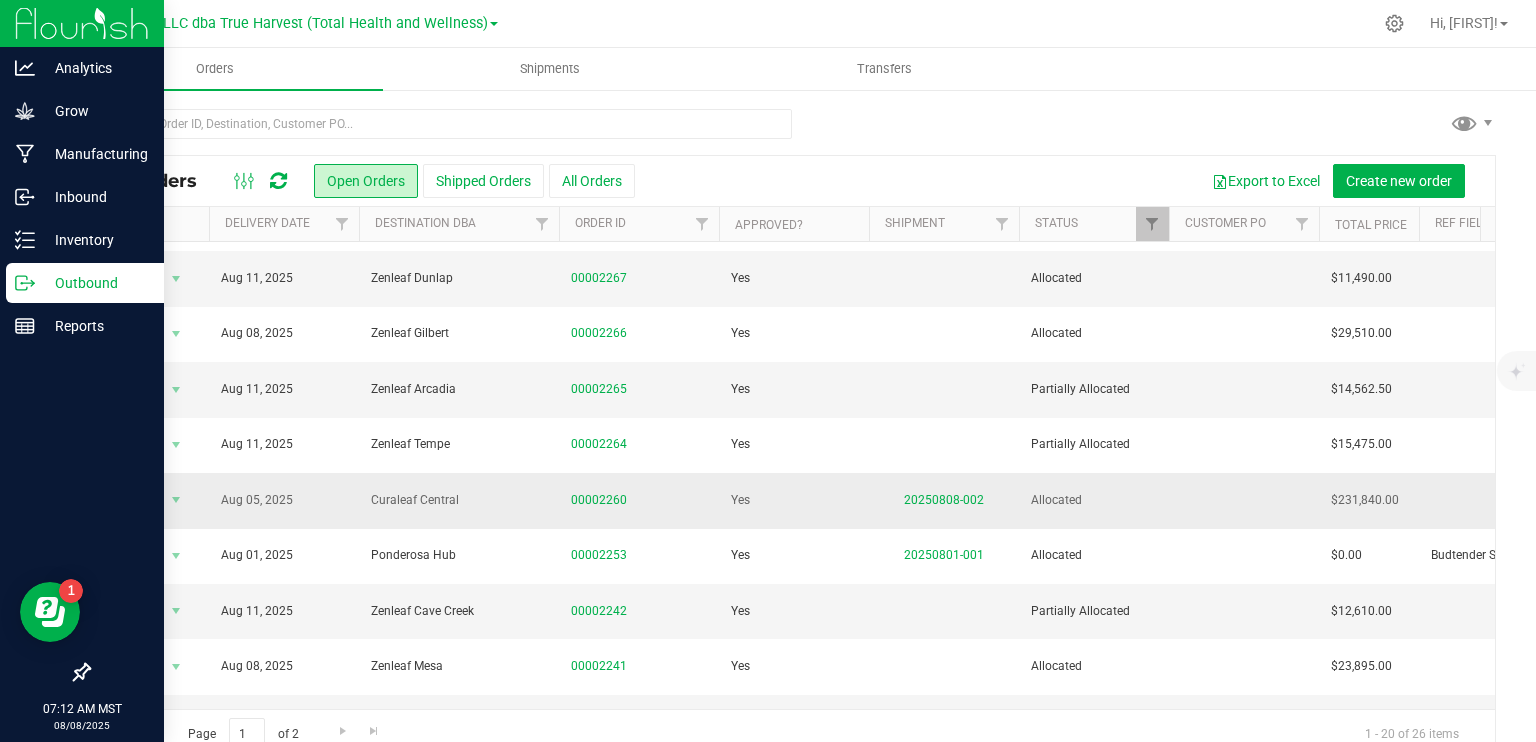 scroll, scrollTop: 400, scrollLeft: 0, axis: vertical 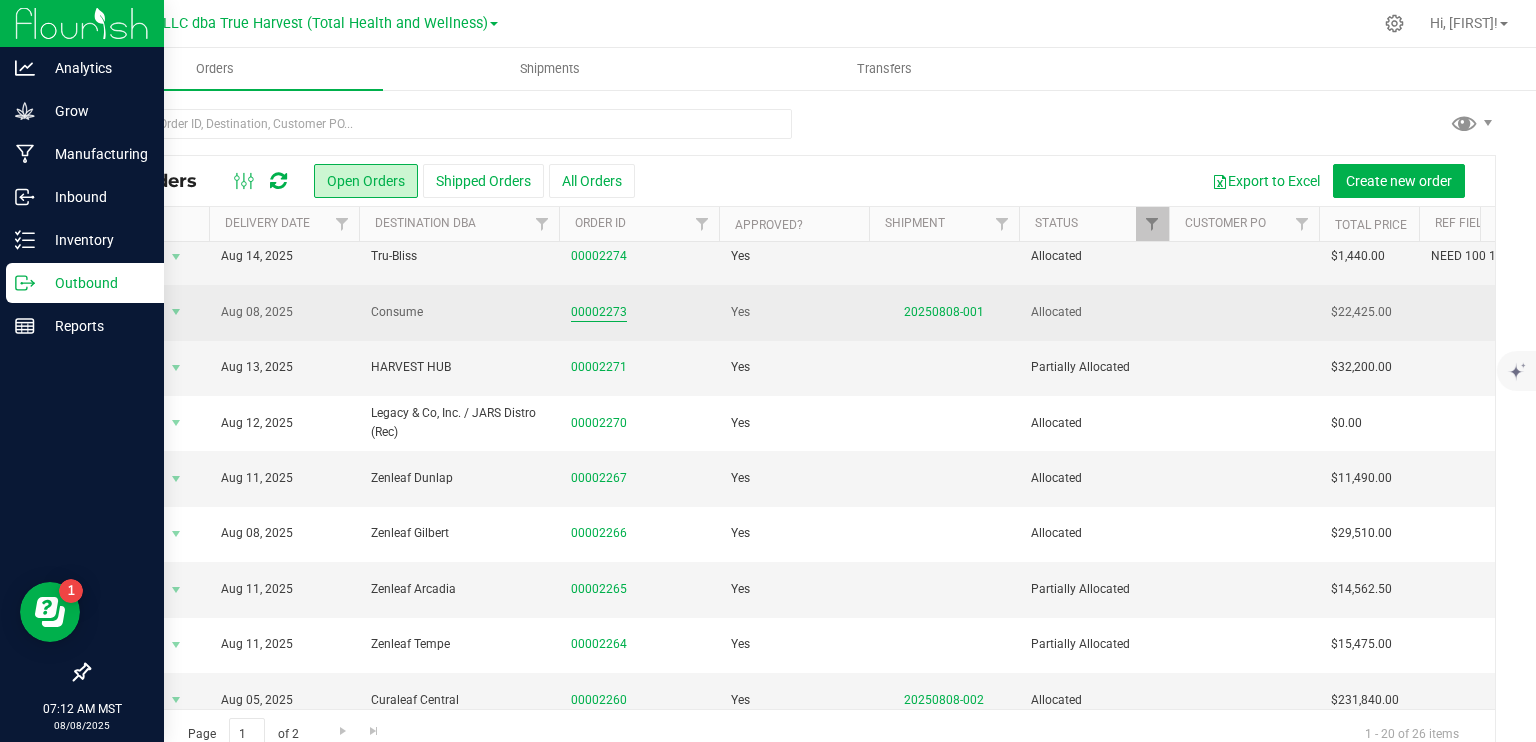click on "00002273" at bounding box center [599, 312] 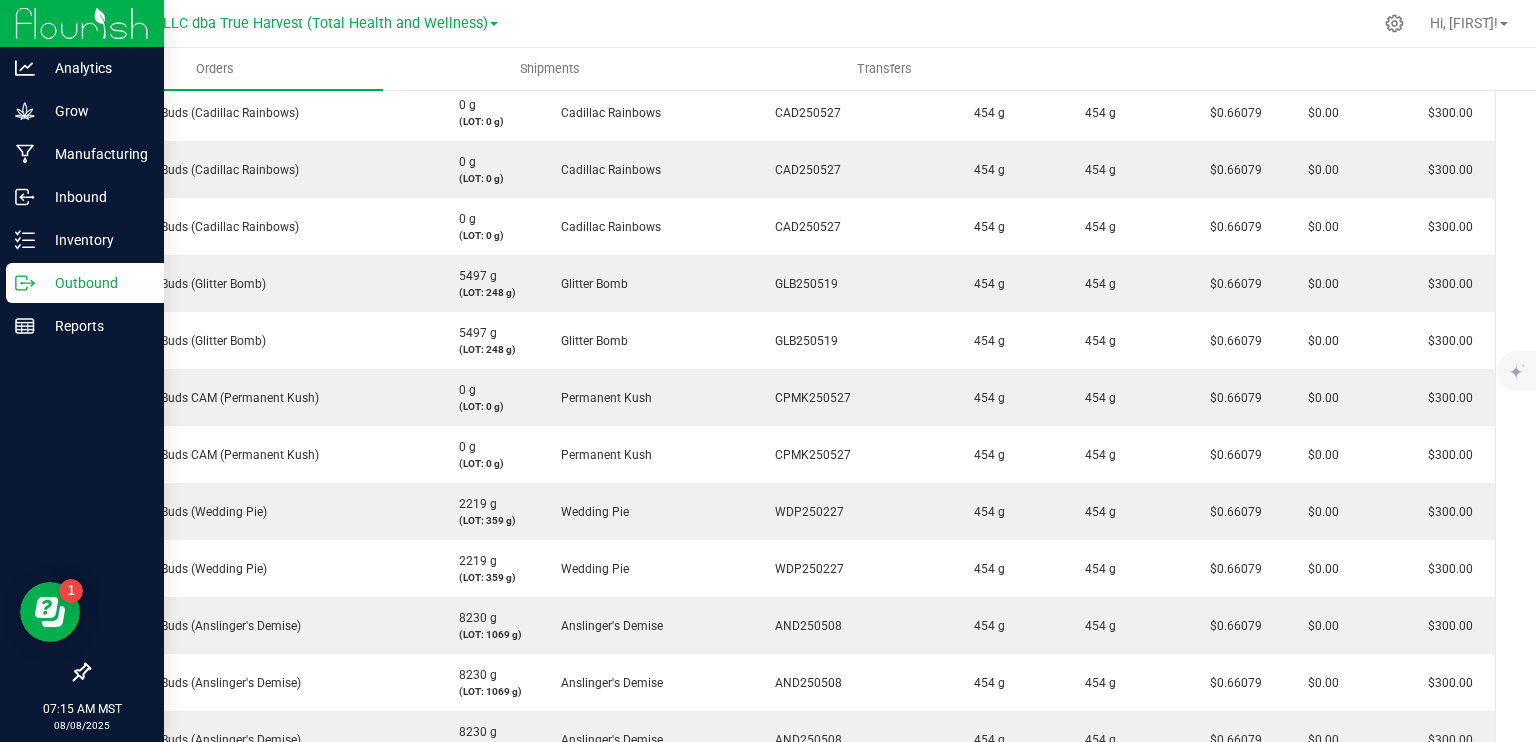 scroll, scrollTop: 900, scrollLeft: 0, axis: vertical 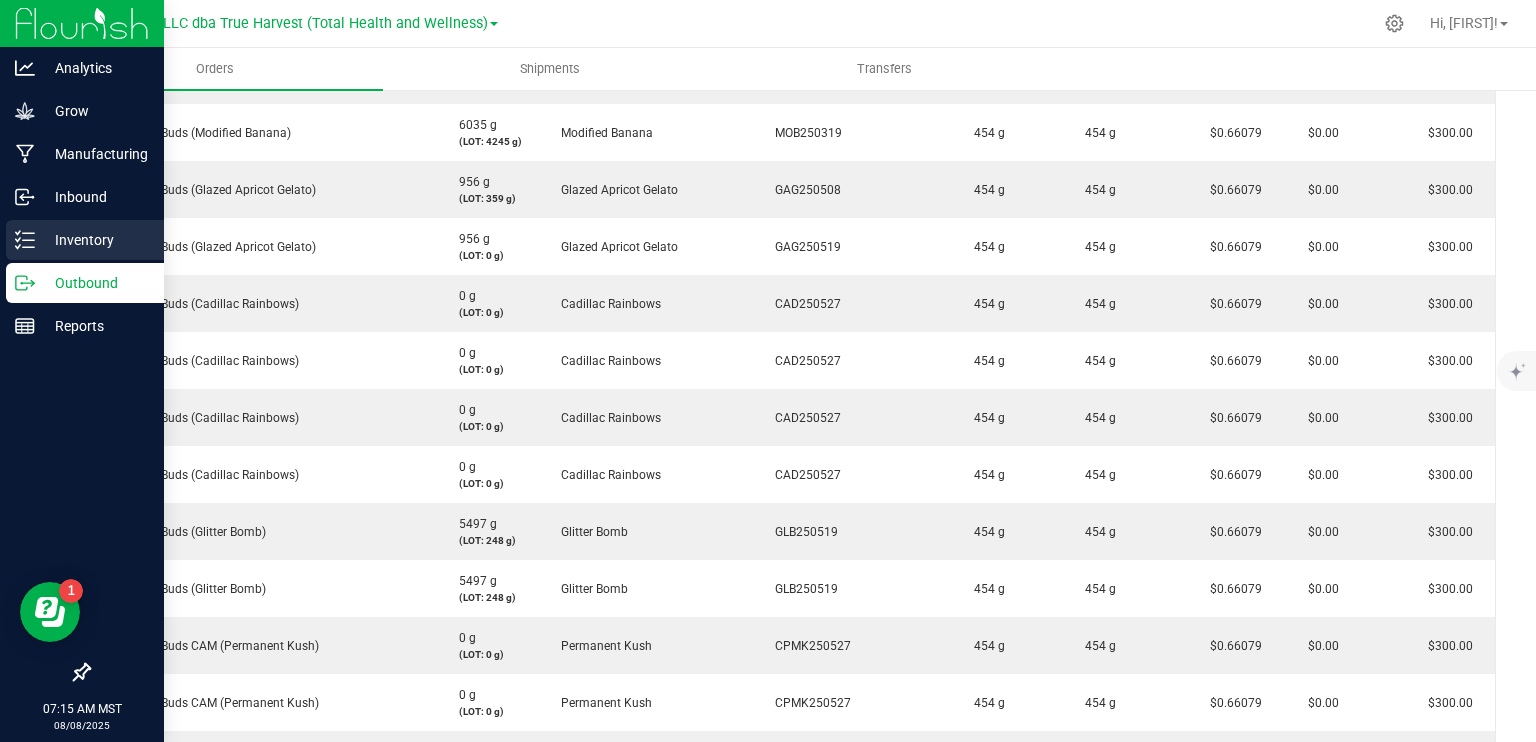 click on "Inventory" at bounding box center [95, 240] 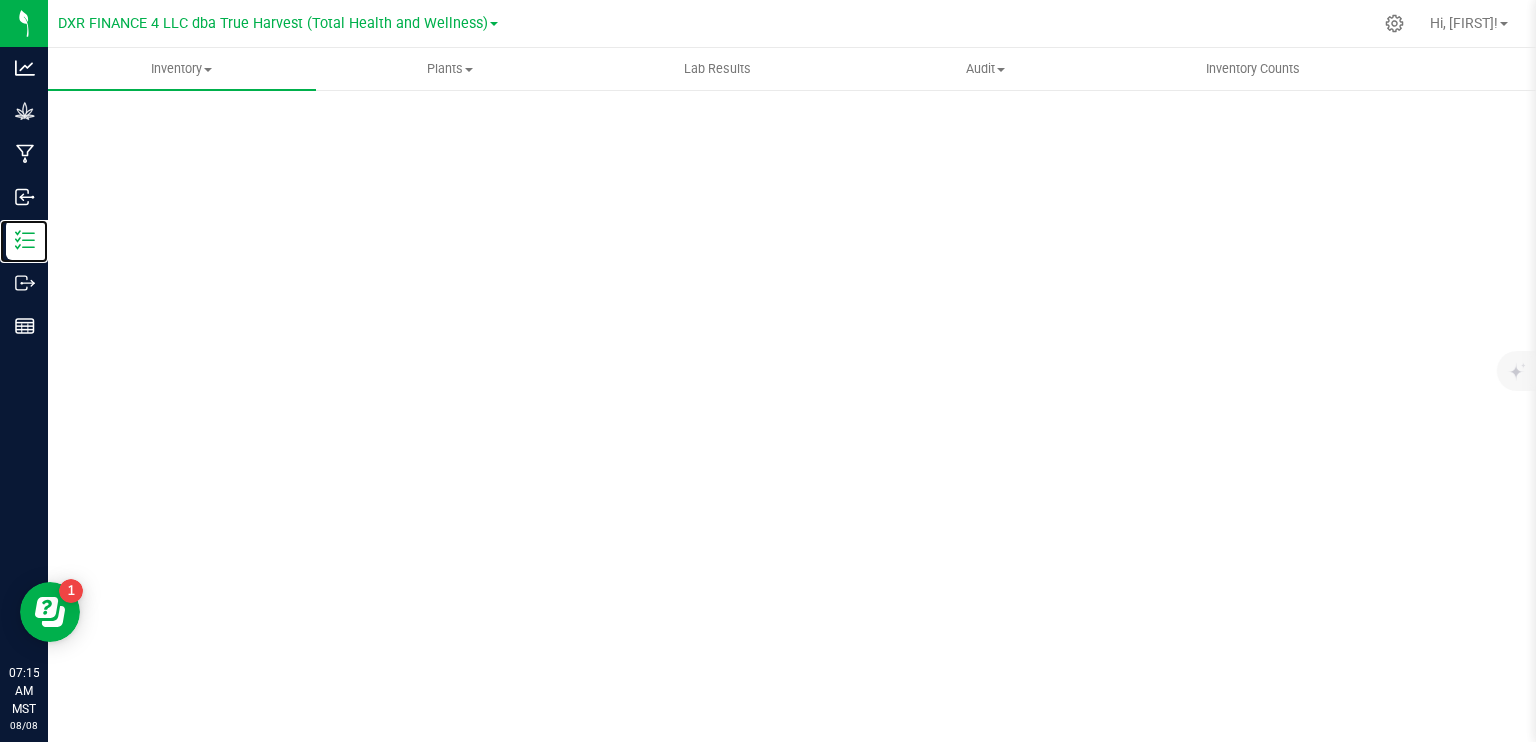 scroll, scrollTop: 0, scrollLeft: 0, axis: both 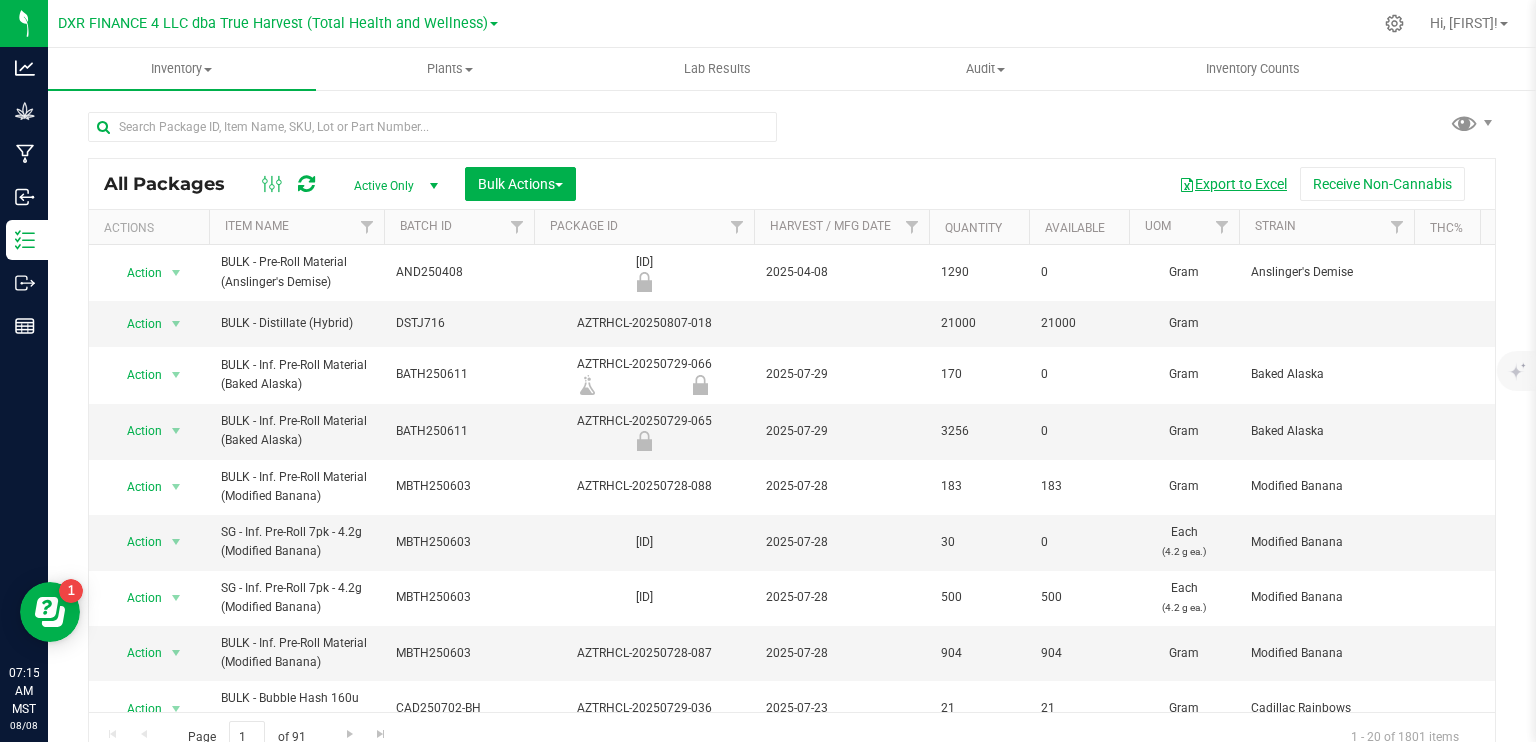 click on "Export to Excel" at bounding box center [1233, 184] 